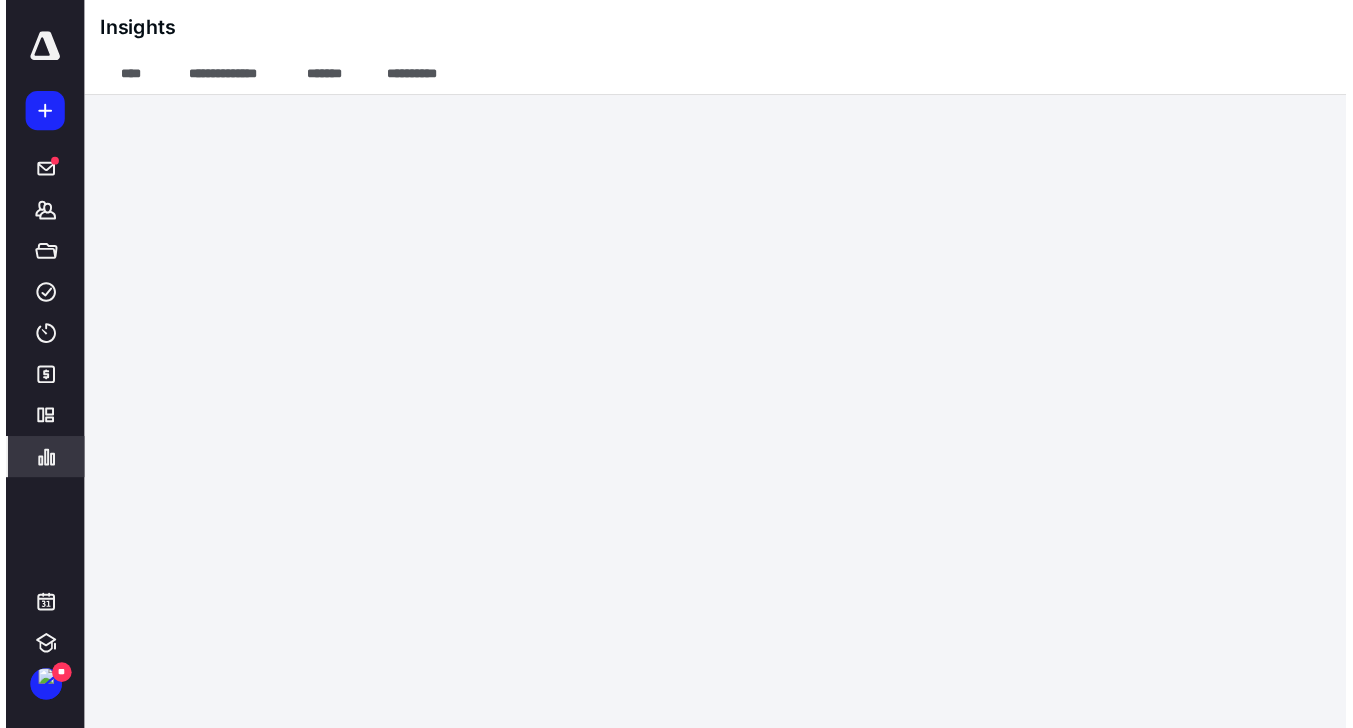 scroll, scrollTop: 0, scrollLeft: 0, axis: both 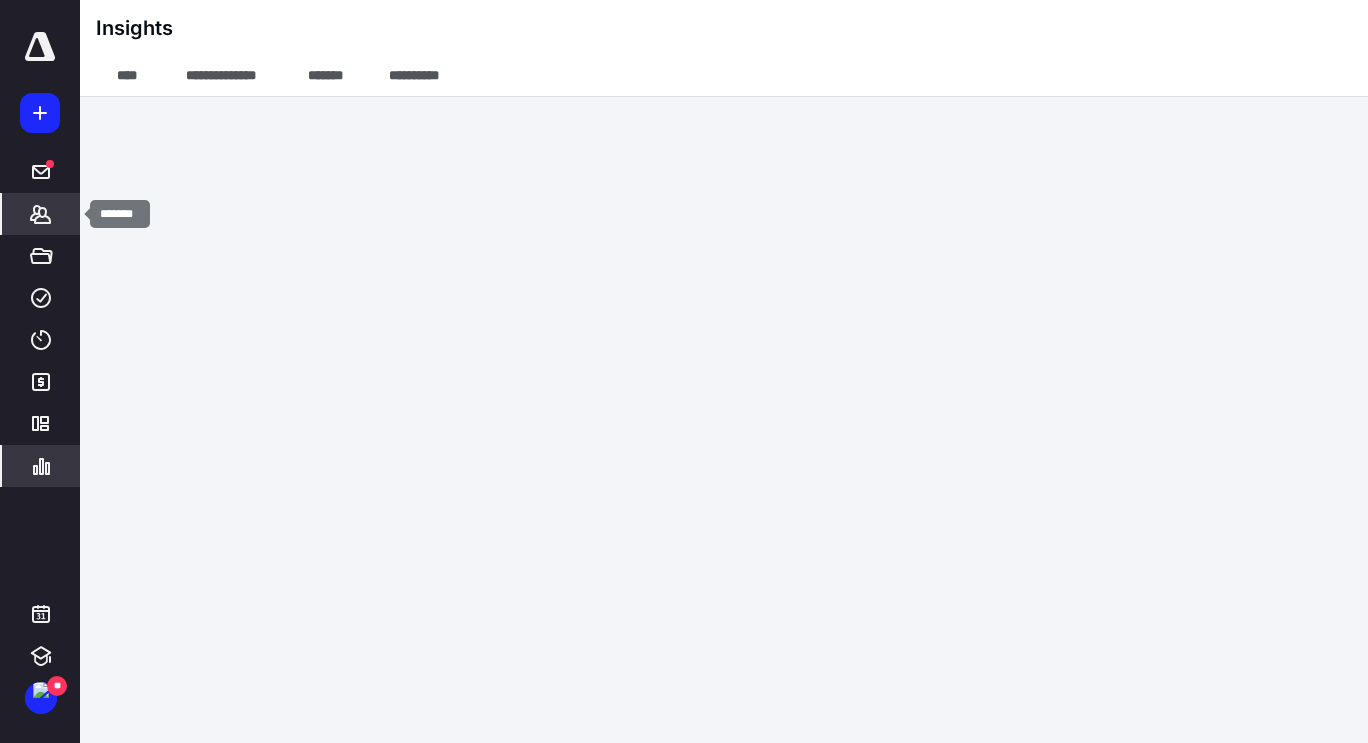click on "*******" at bounding box center (41, 214) 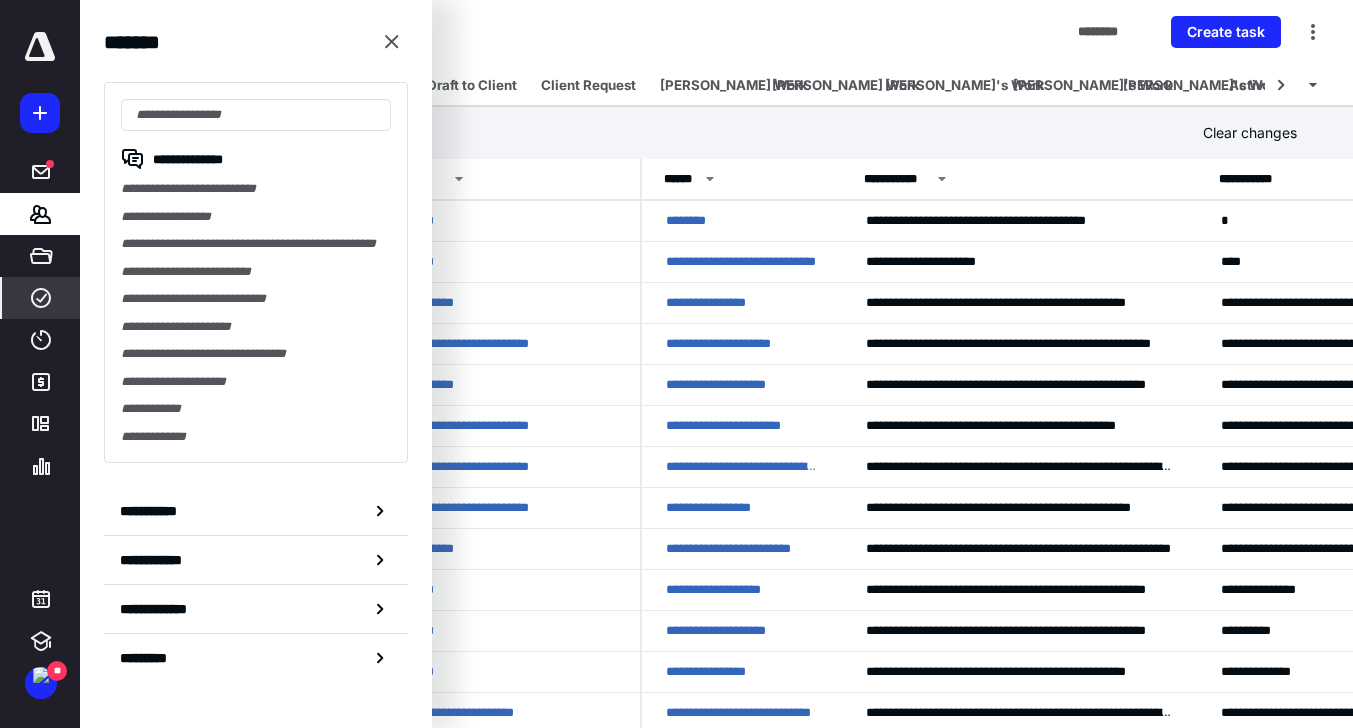 click on "**********" at bounding box center (716, 133) 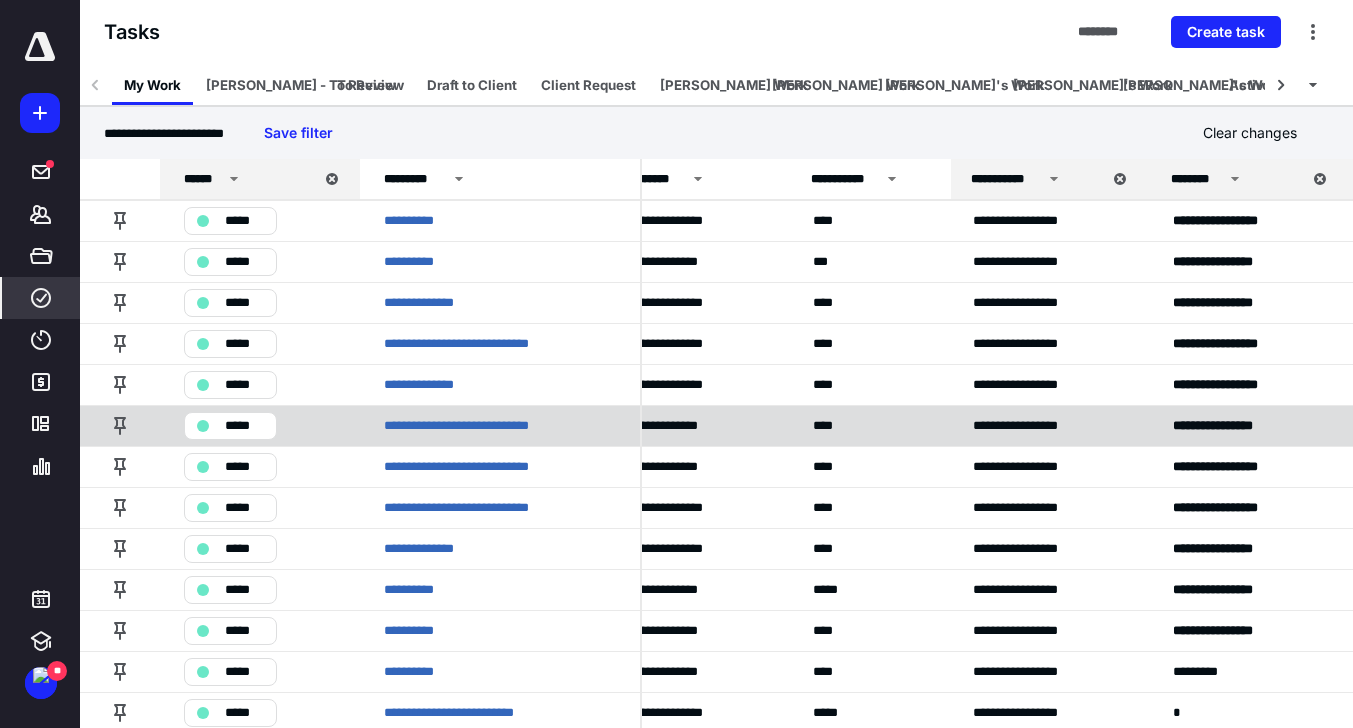 scroll, scrollTop: 0, scrollLeft: 1029, axis: horizontal 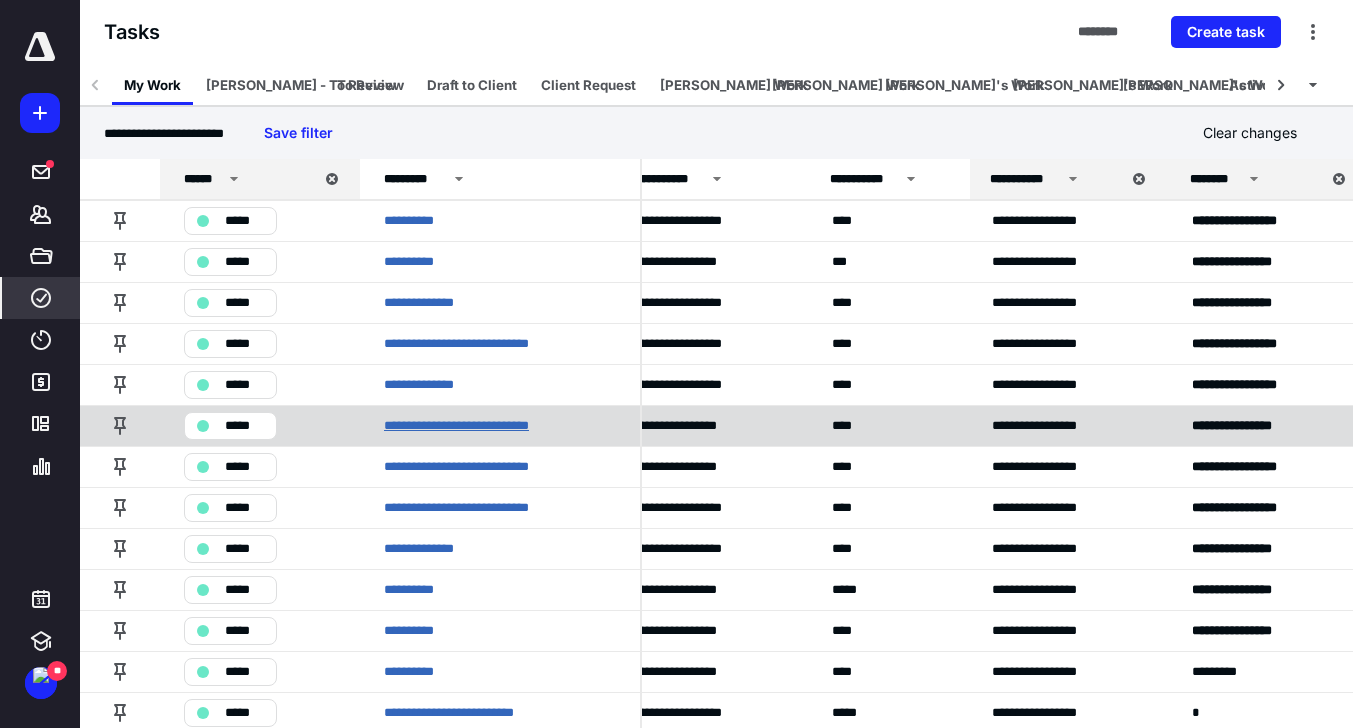 click on "**********" at bounding box center (472, 426) 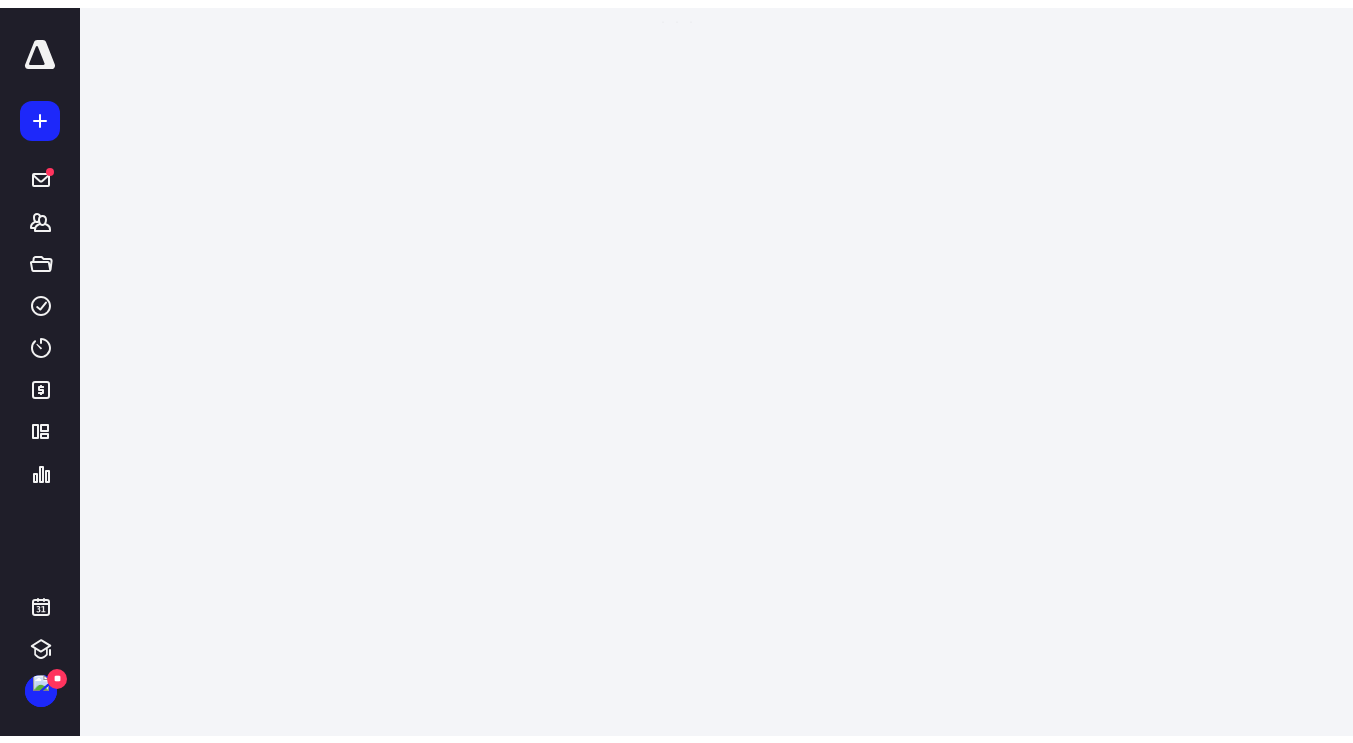 scroll, scrollTop: 0, scrollLeft: 0, axis: both 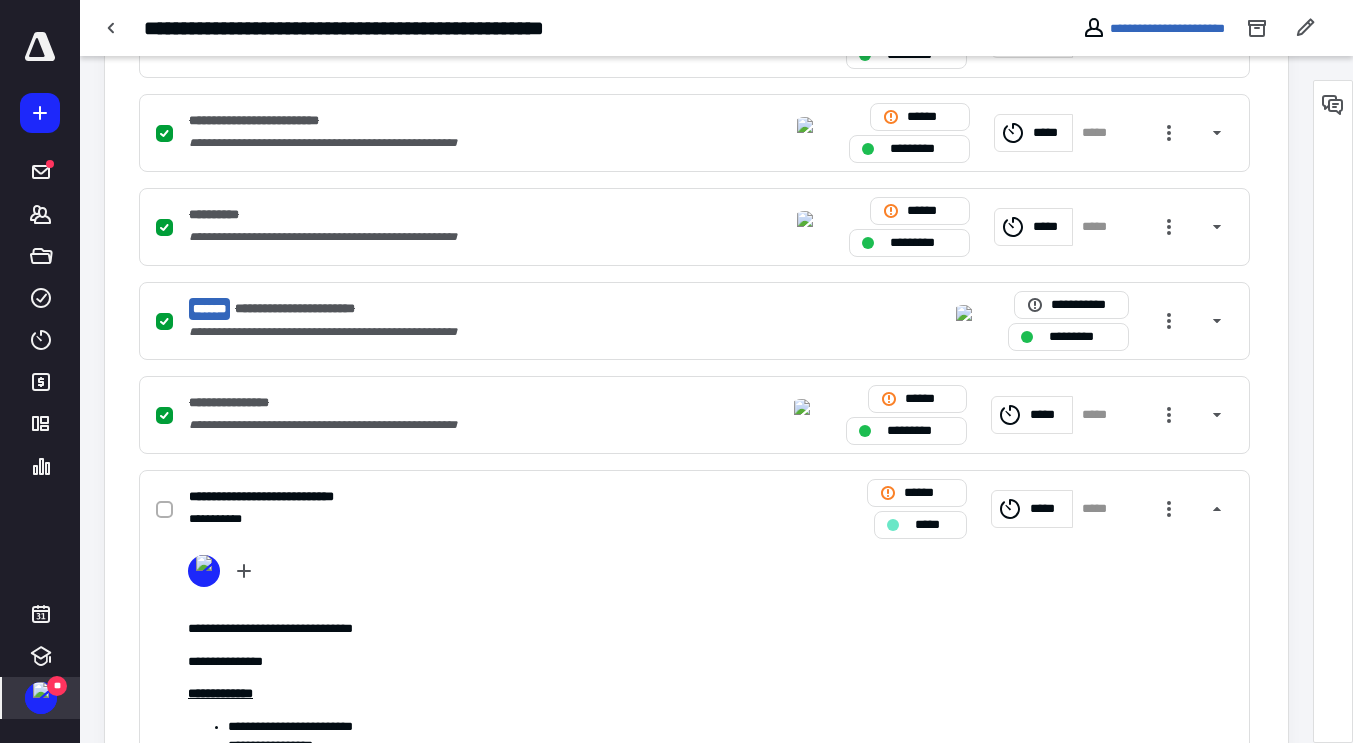 click at bounding box center (41, 690) 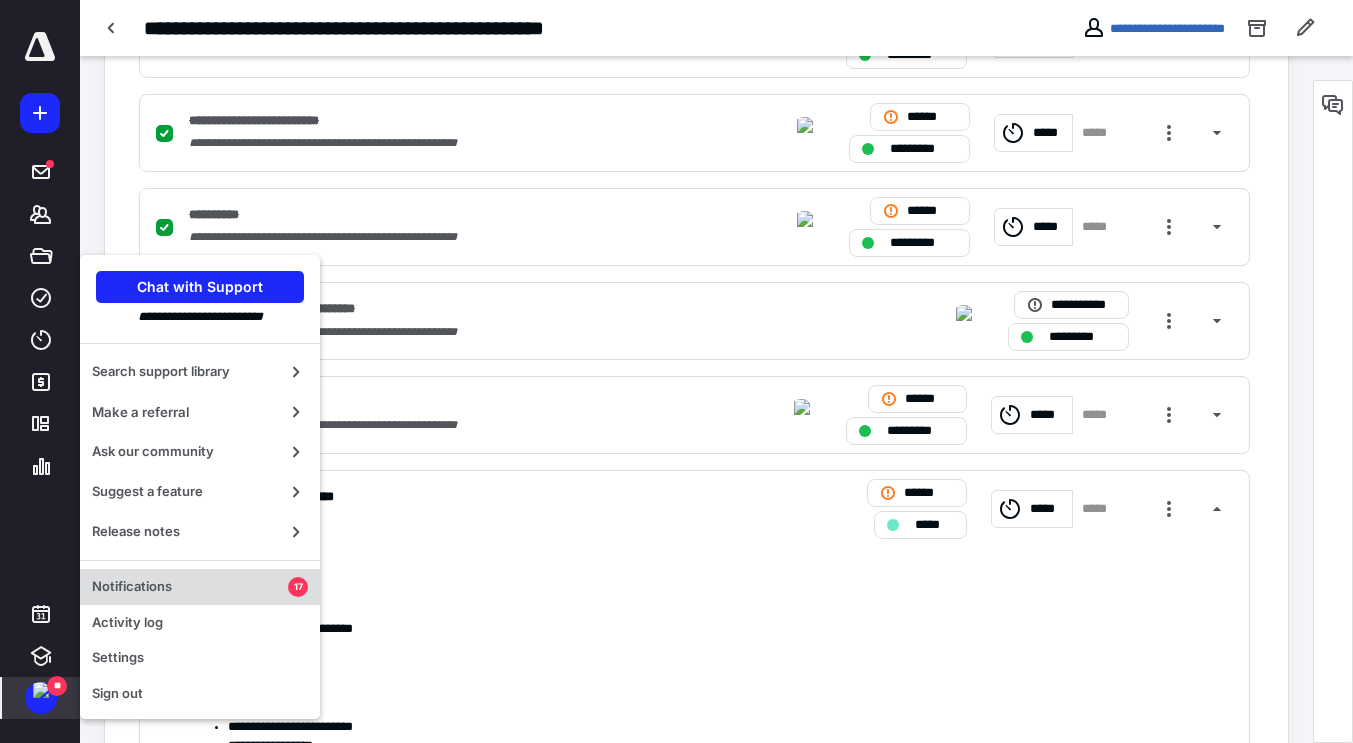 click on "Notifications" at bounding box center (190, 587) 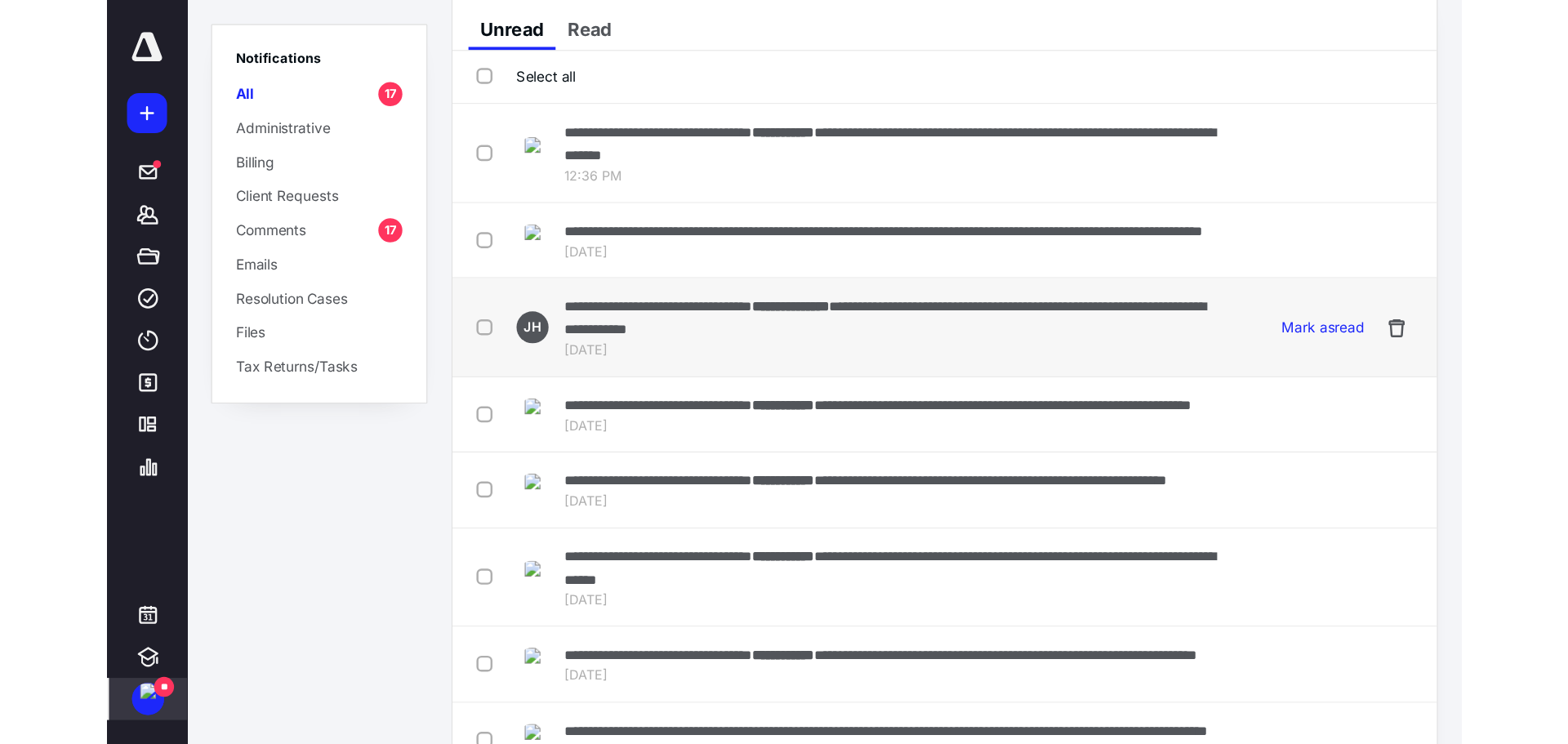 scroll, scrollTop: 0, scrollLeft: 0, axis: both 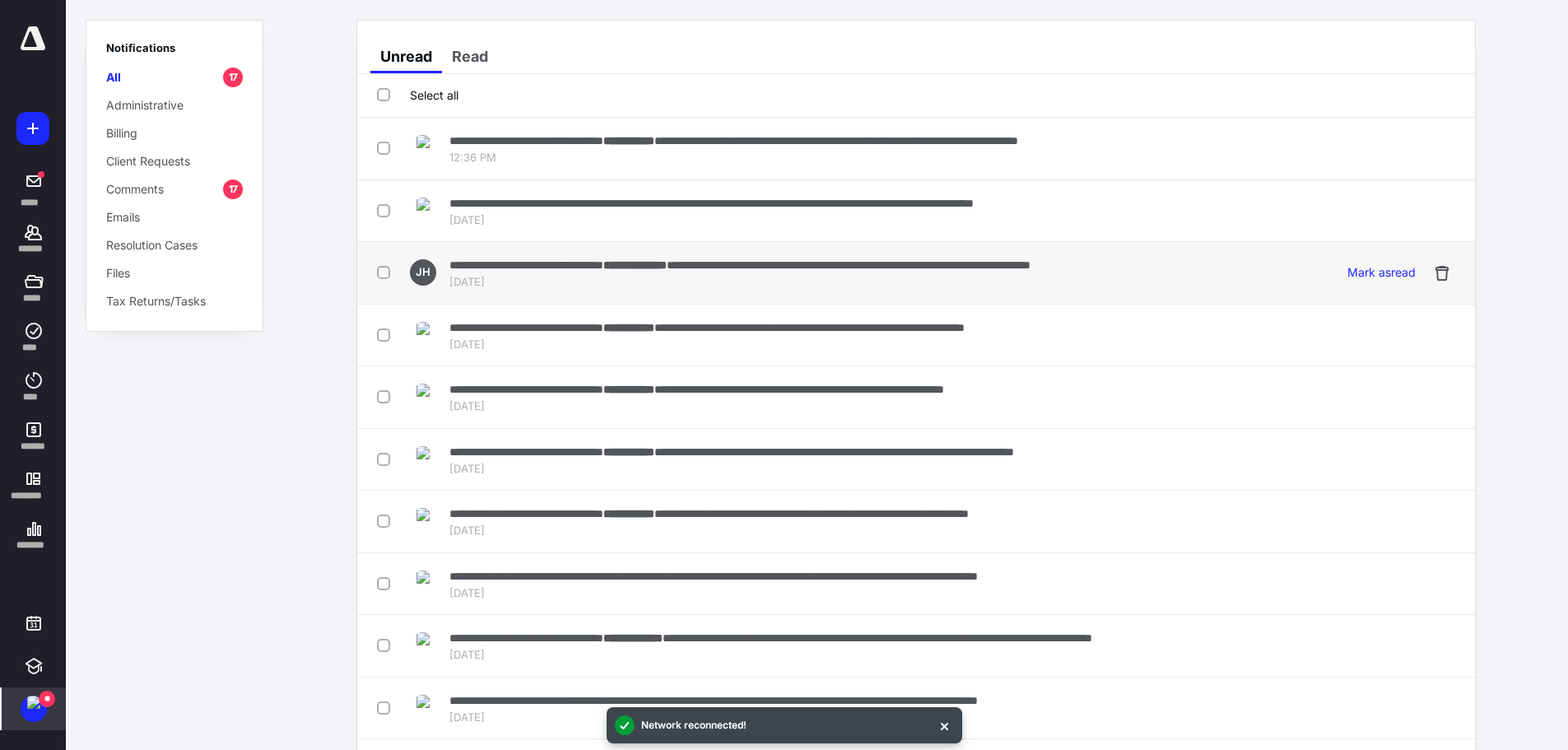 click at bounding box center (34, 702) 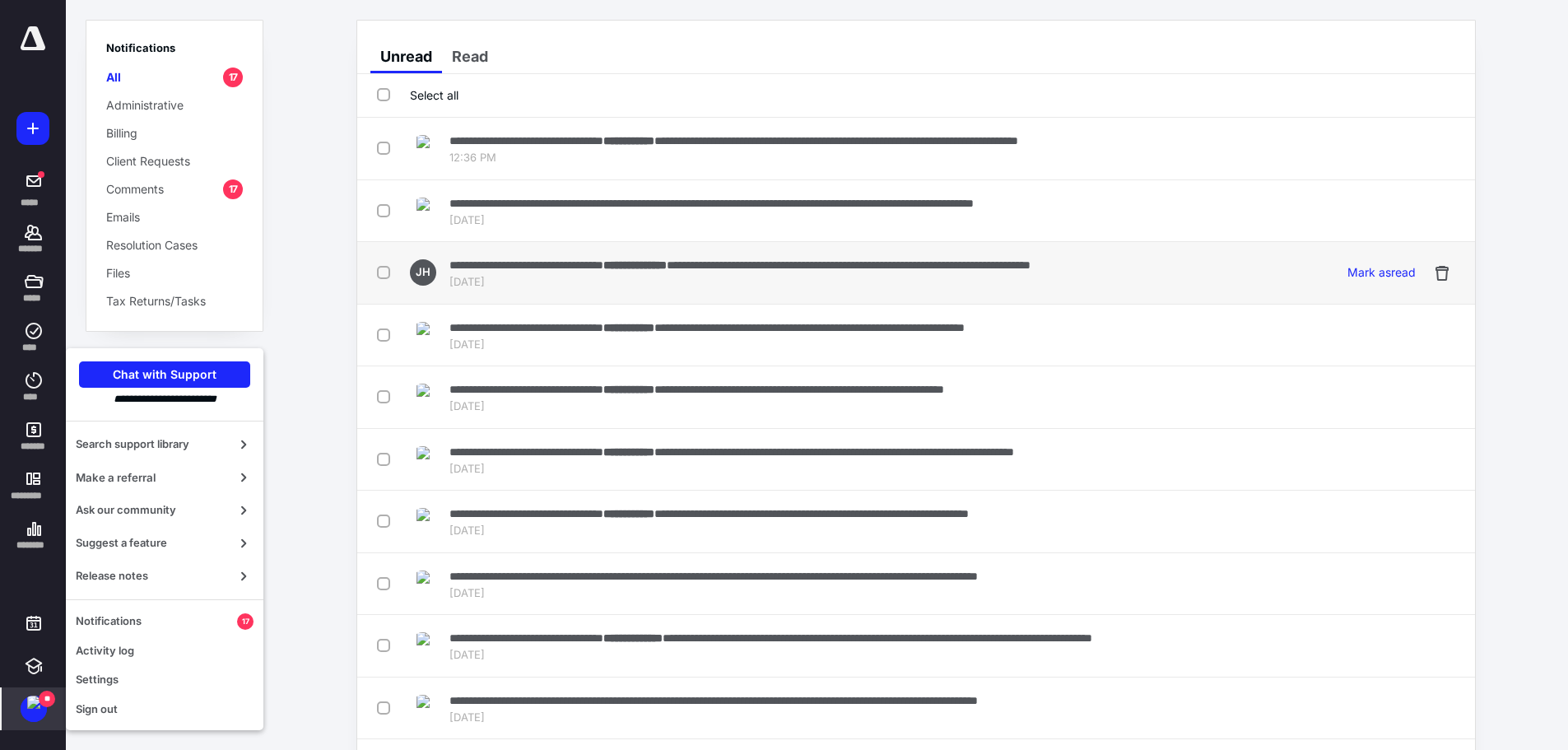 click on "Settings" at bounding box center (165, 680) 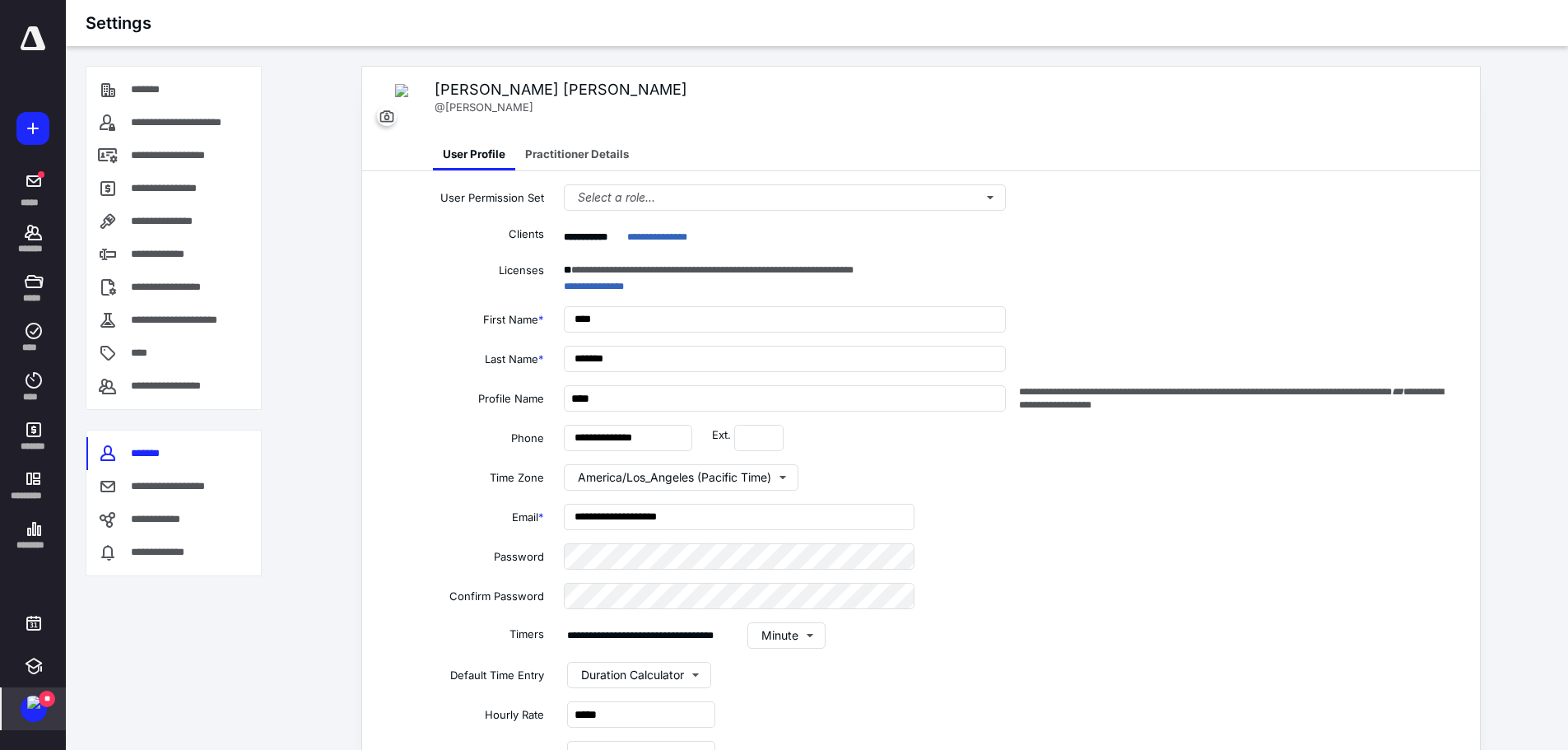 type on "**********" 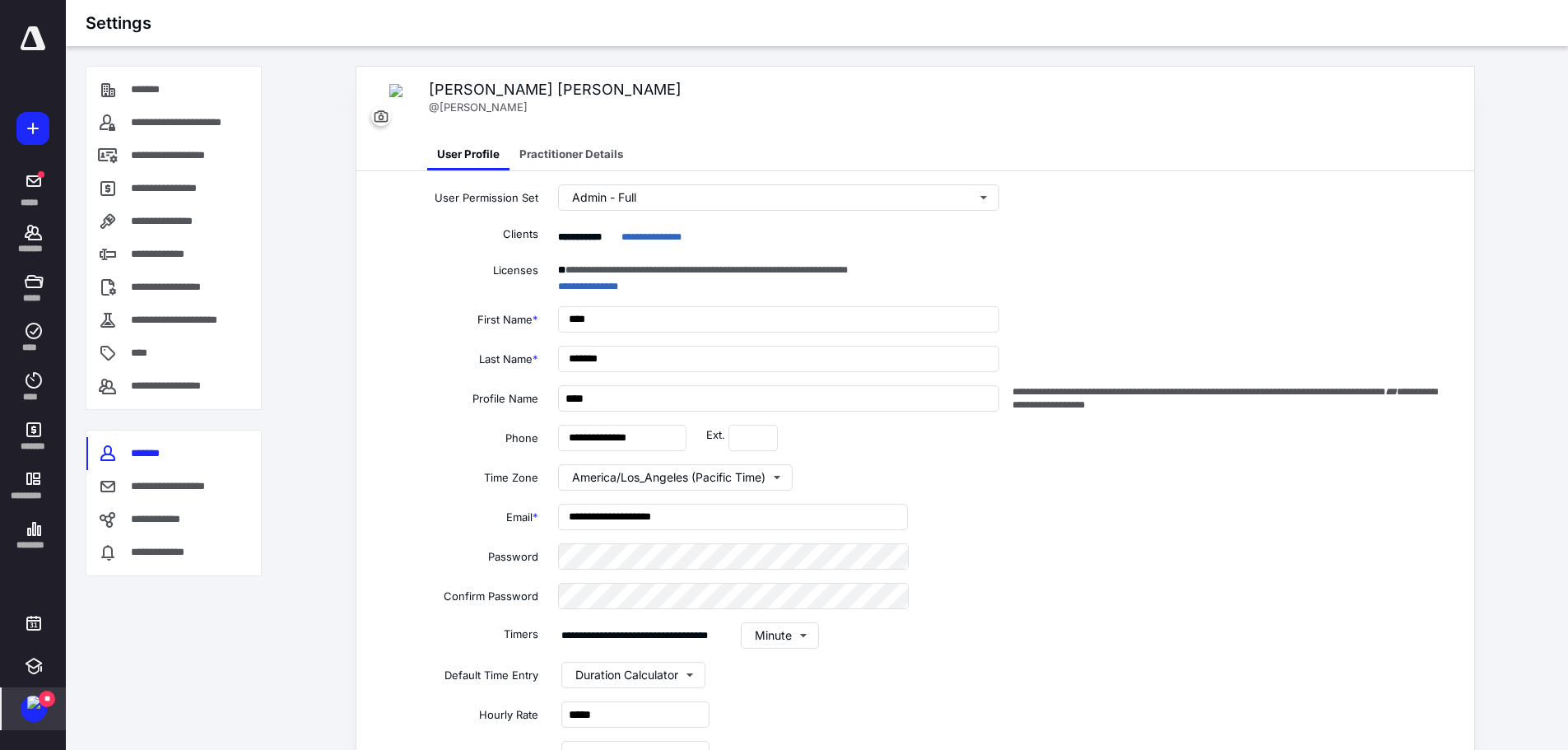 click on "**********" at bounding box center [179, 487] 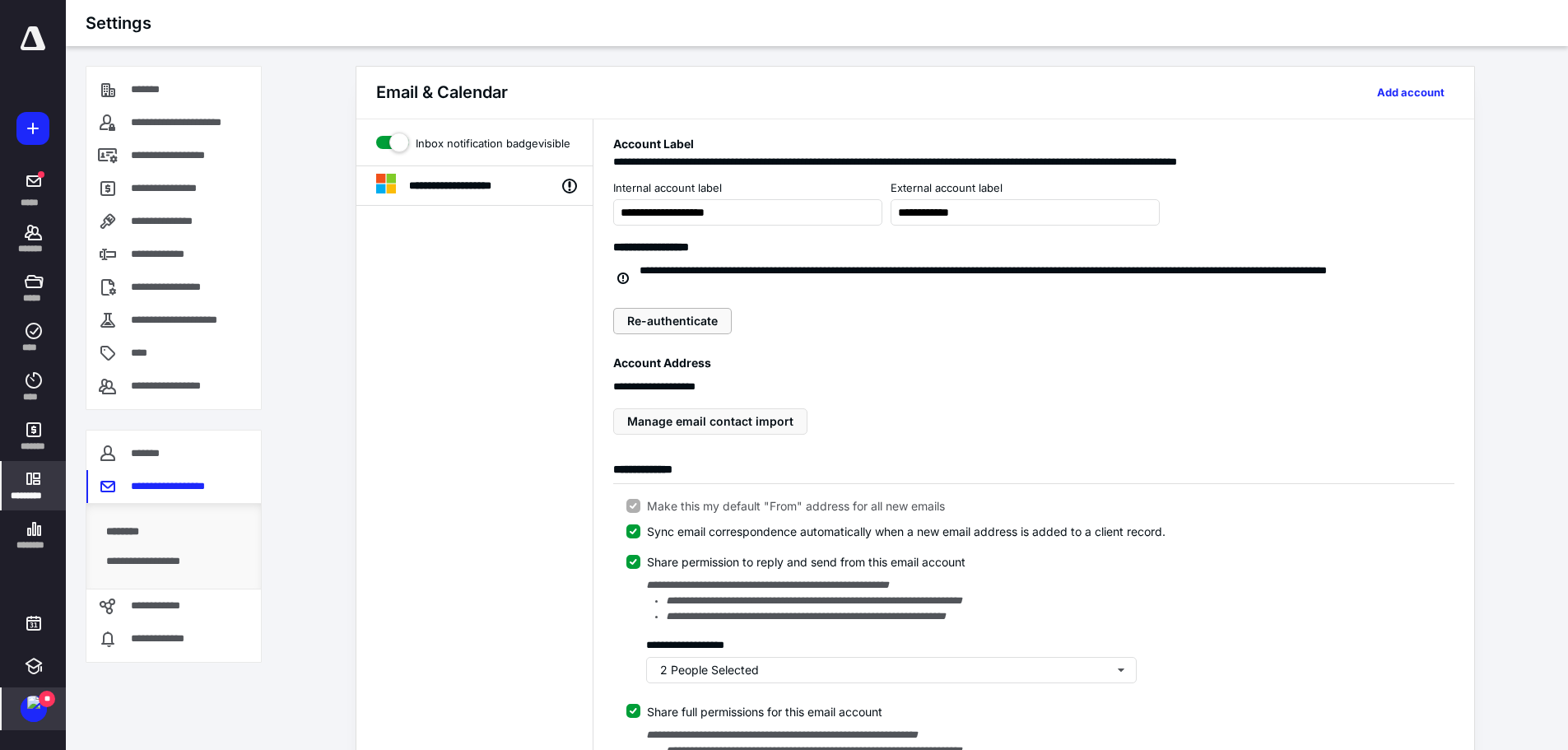 click on "Re-authenticate" at bounding box center (672, 321) 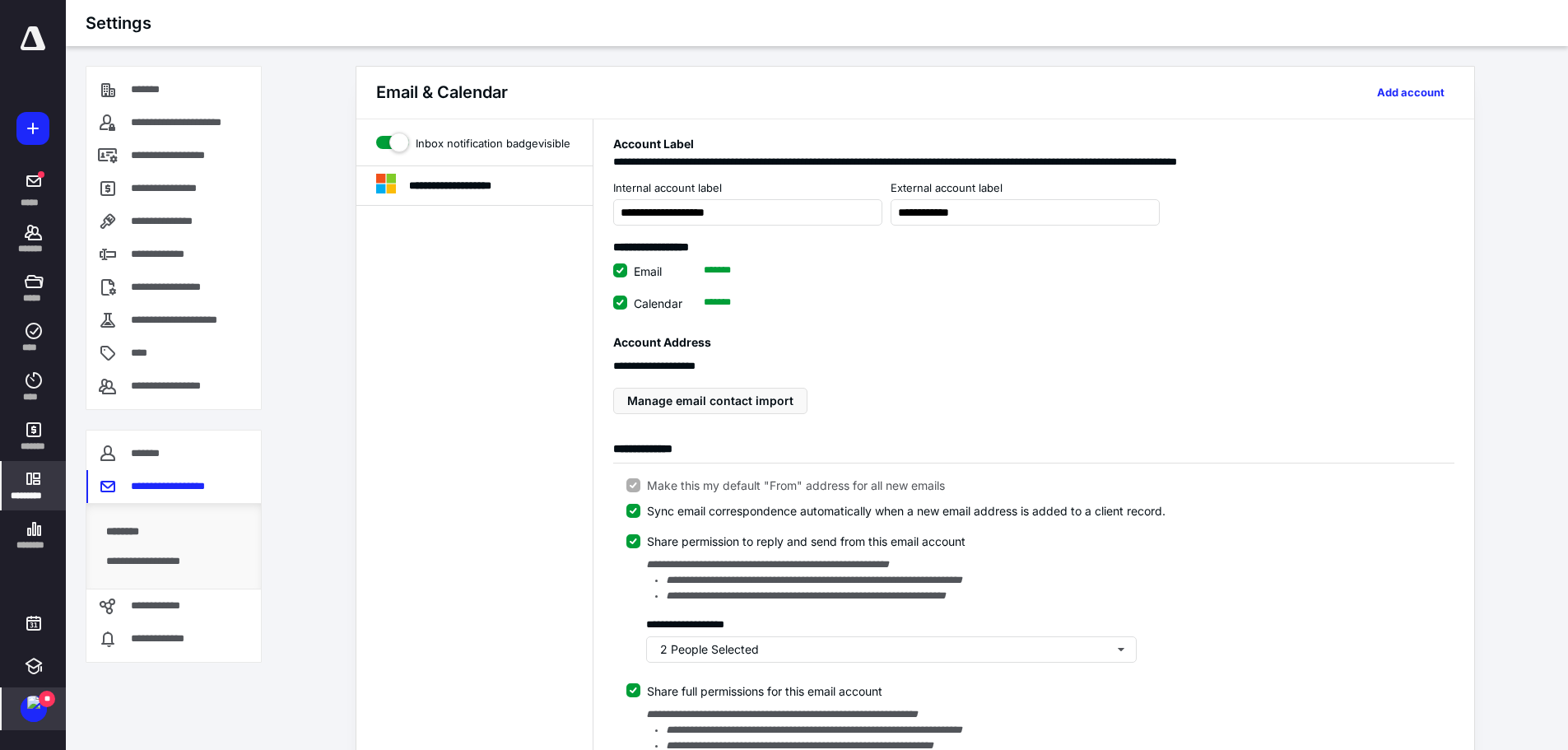click on "*******" at bounding box center [34, 249] 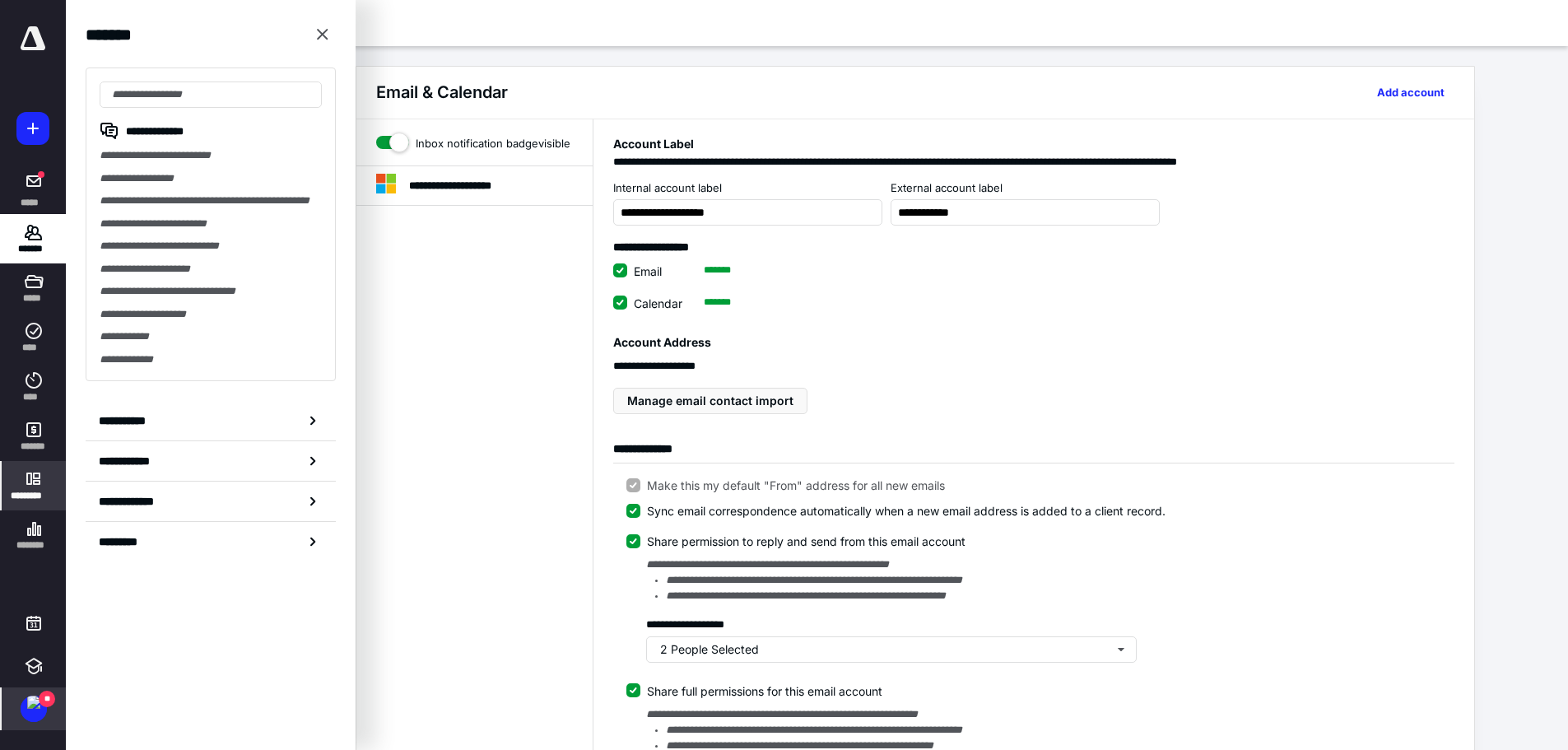 click on "**********" at bounding box center [211, 179] 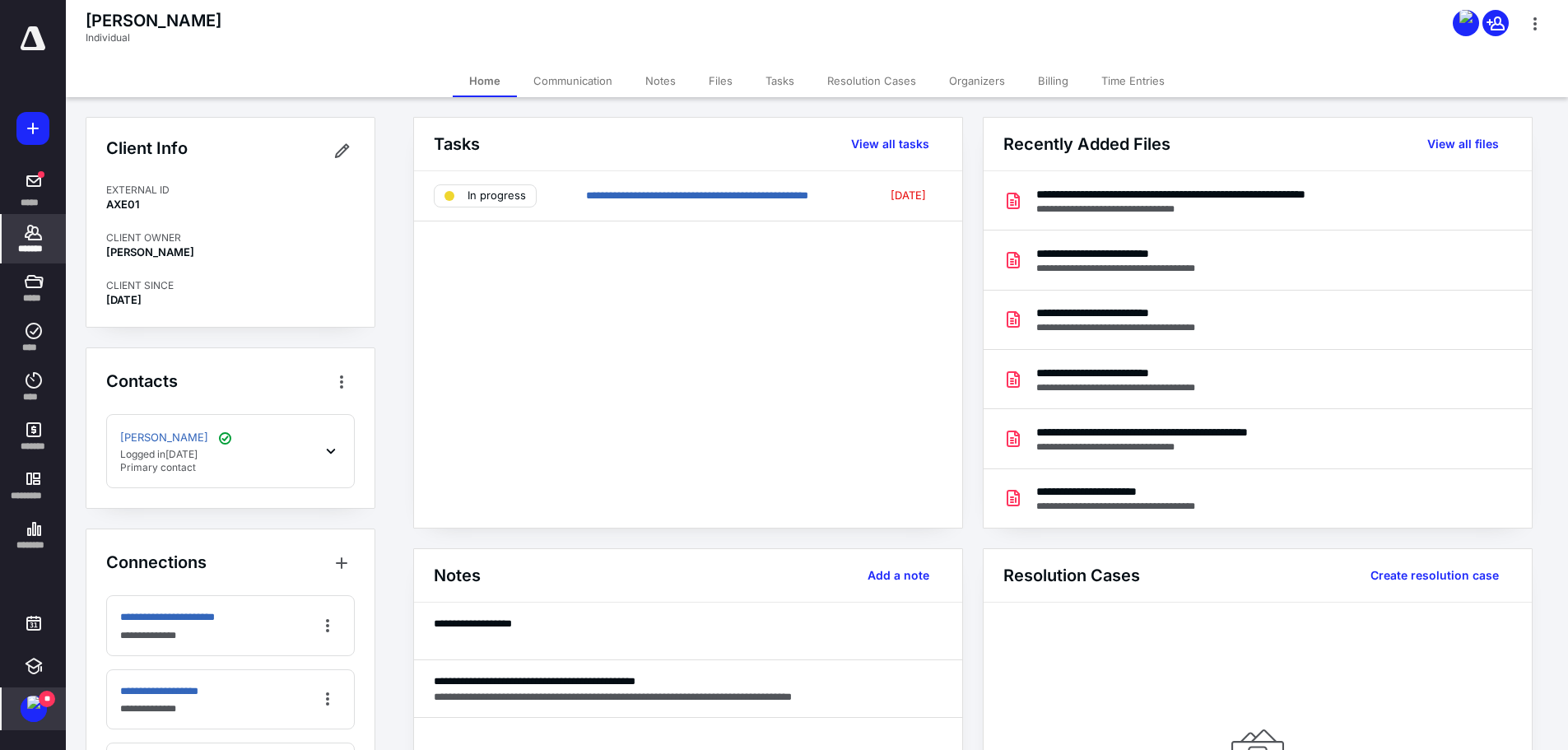 click on "**********" at bounding box center (1216, 194) 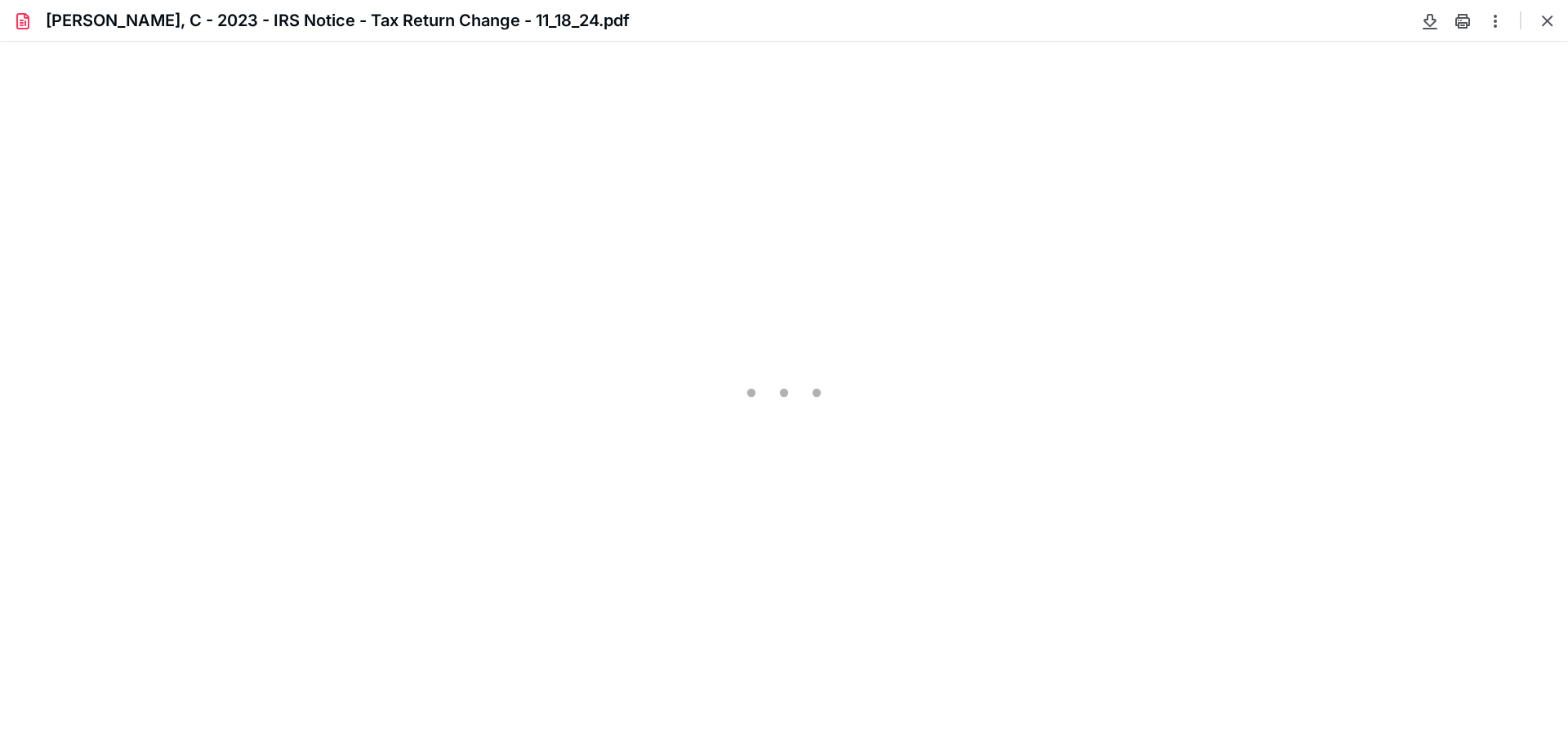 scroll, scrollTop: 0, scrollLeft: 0, axis: both 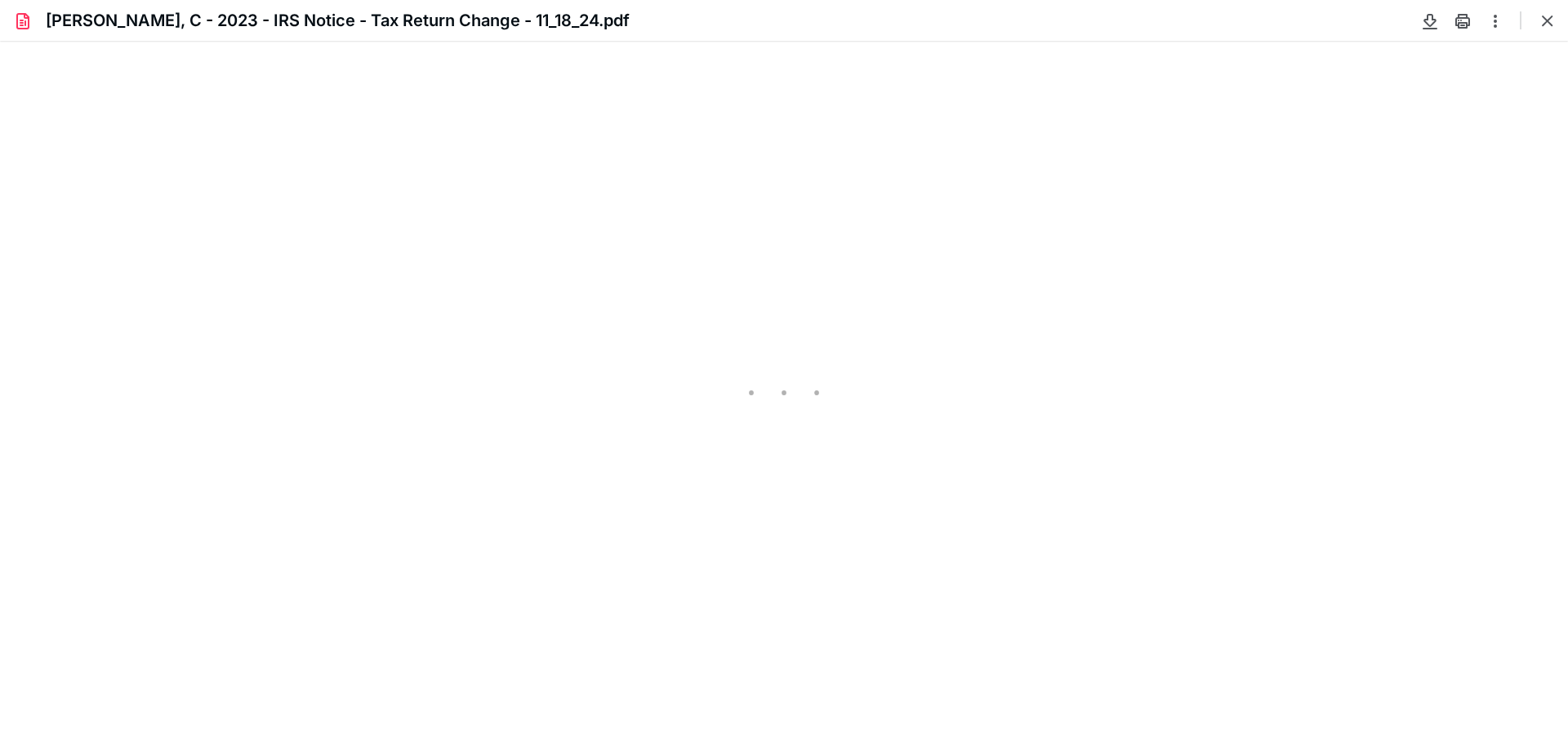 type on "311" 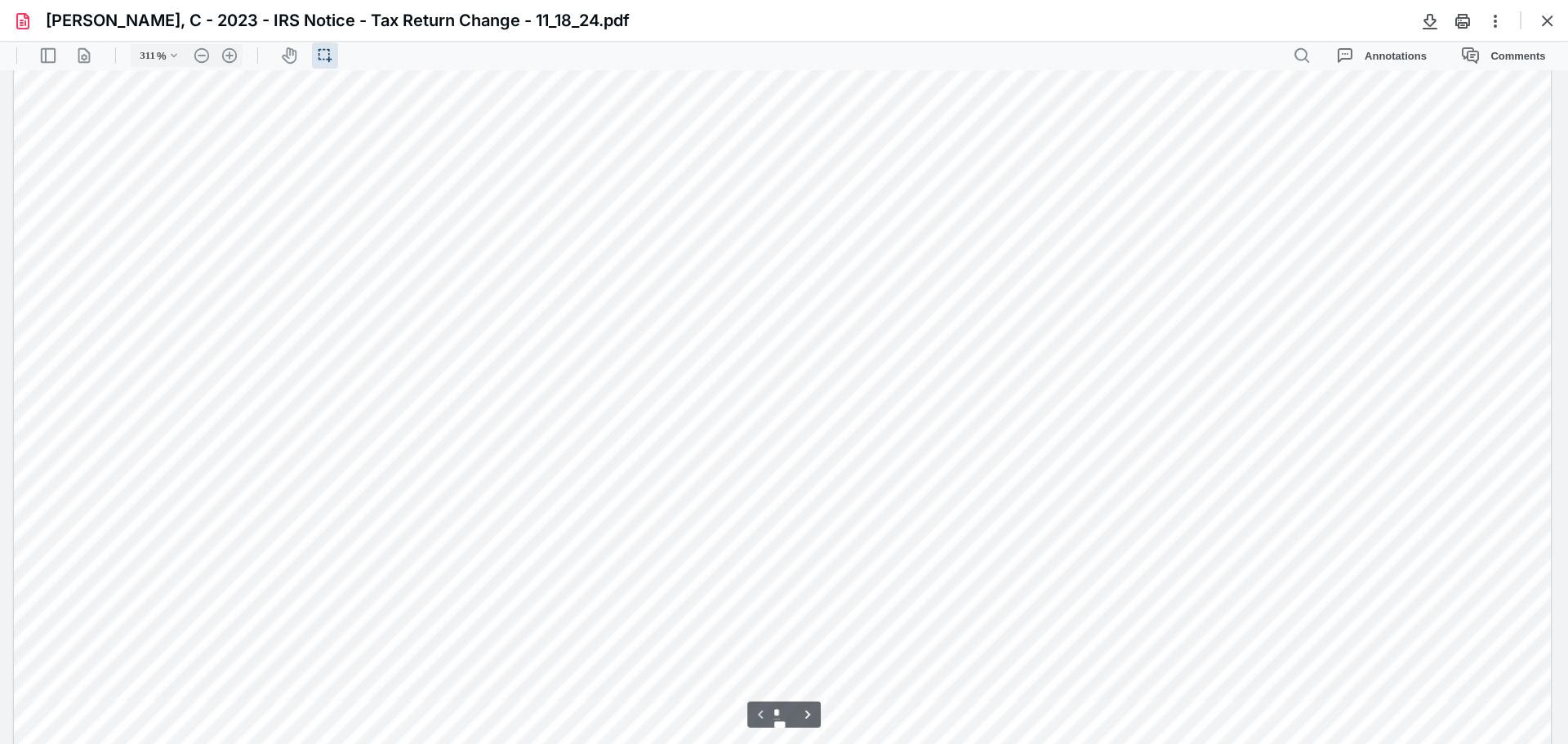 scroll, scrollTop: 774, scrollLeft: 0, axis: vertical 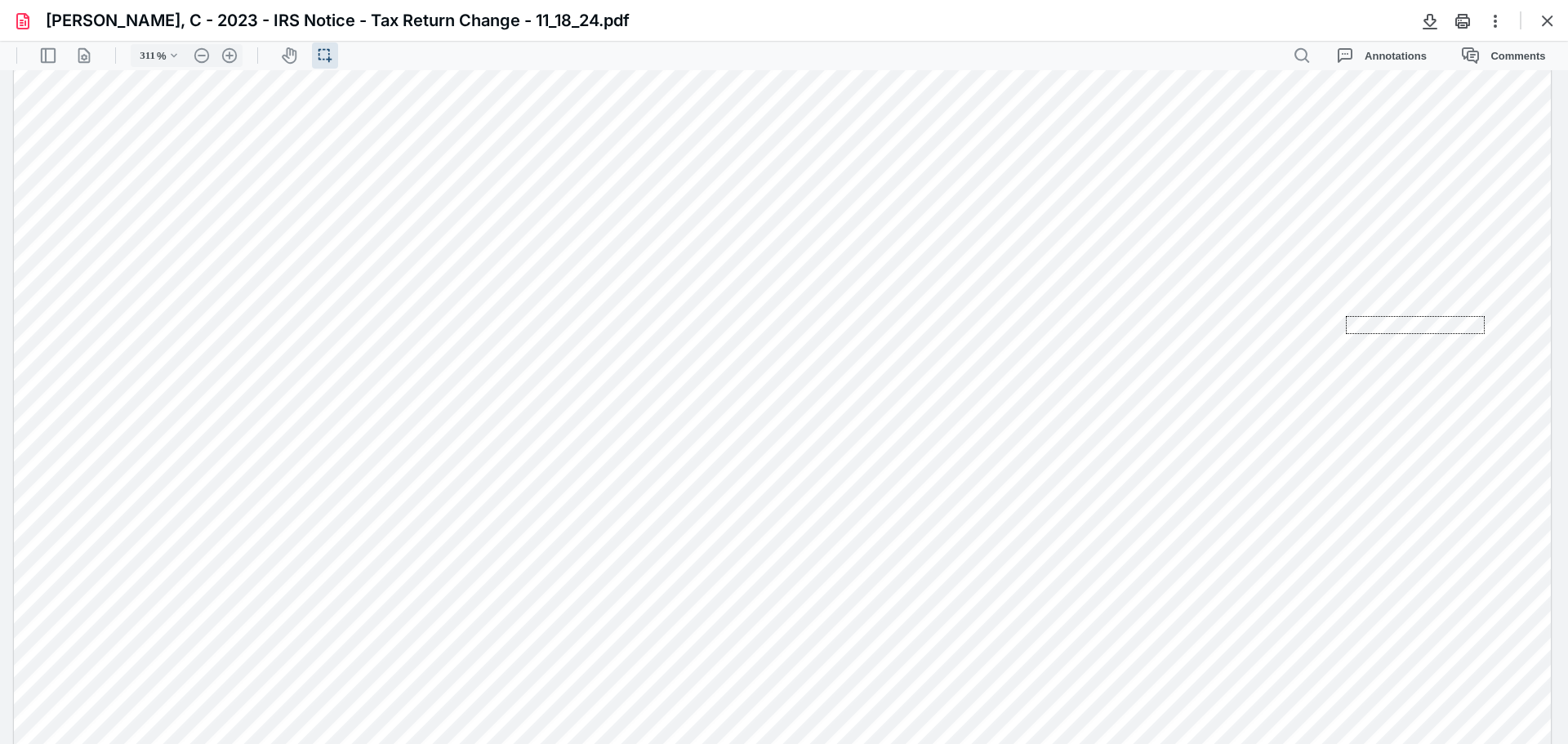 drag, startPoint x: 1346, startPoint y: 316, endPoint x: 1485, endPoint y: 334, distance: 140.16062 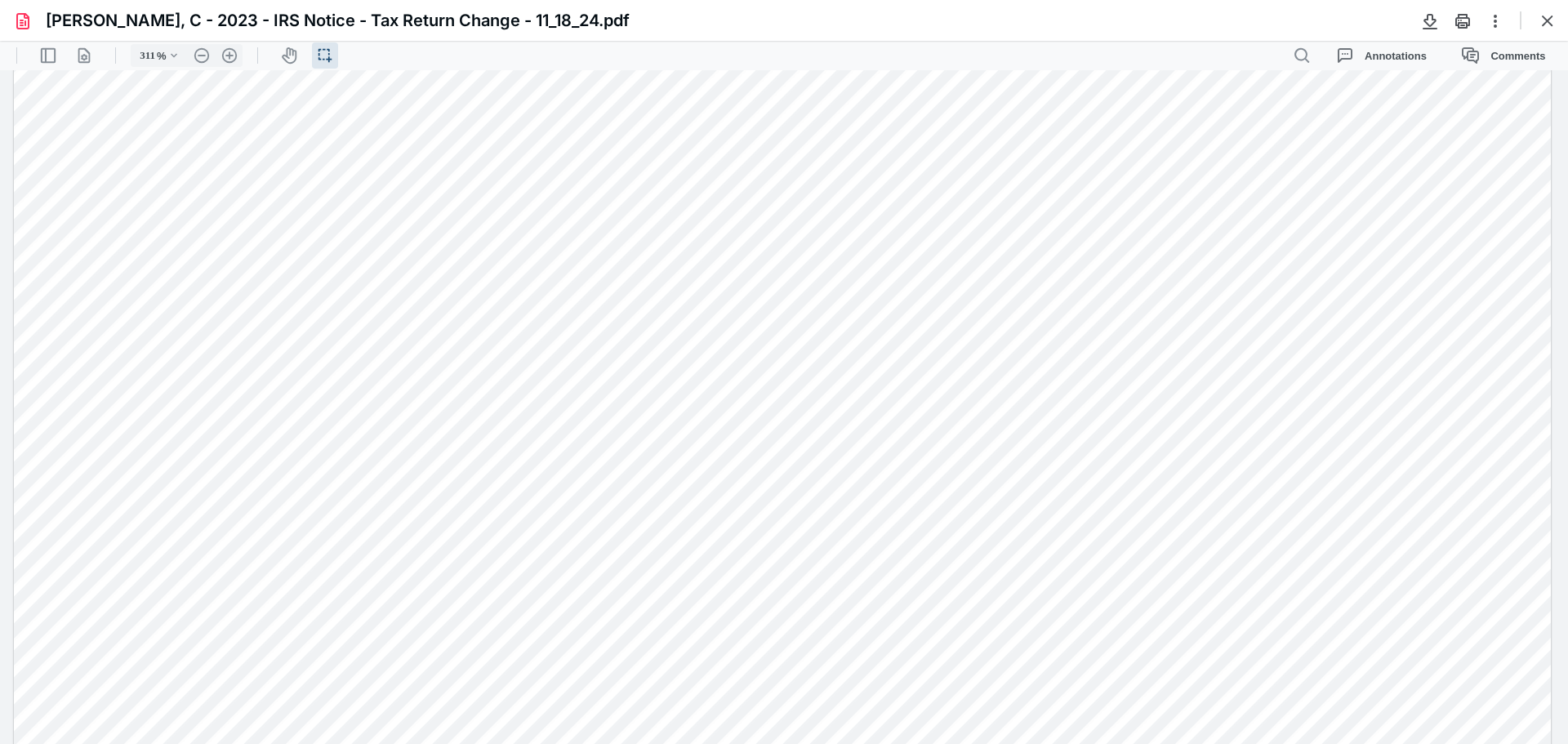 click at bounding box center (782, 308) 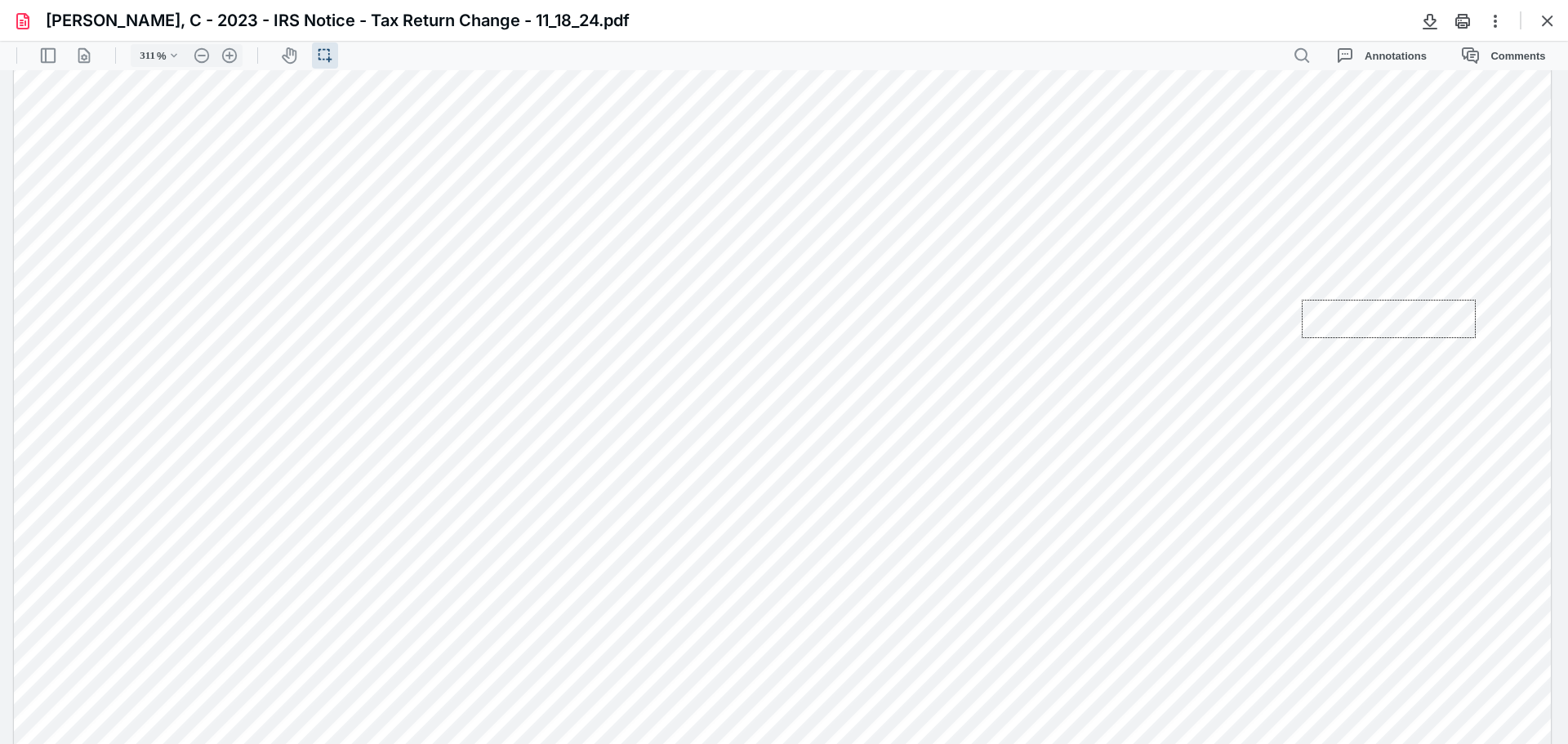 drag, startPoint x: 1476, startPoint y: 300, endPoint x: 1302, endPoint y: 338, distance: 178.10109 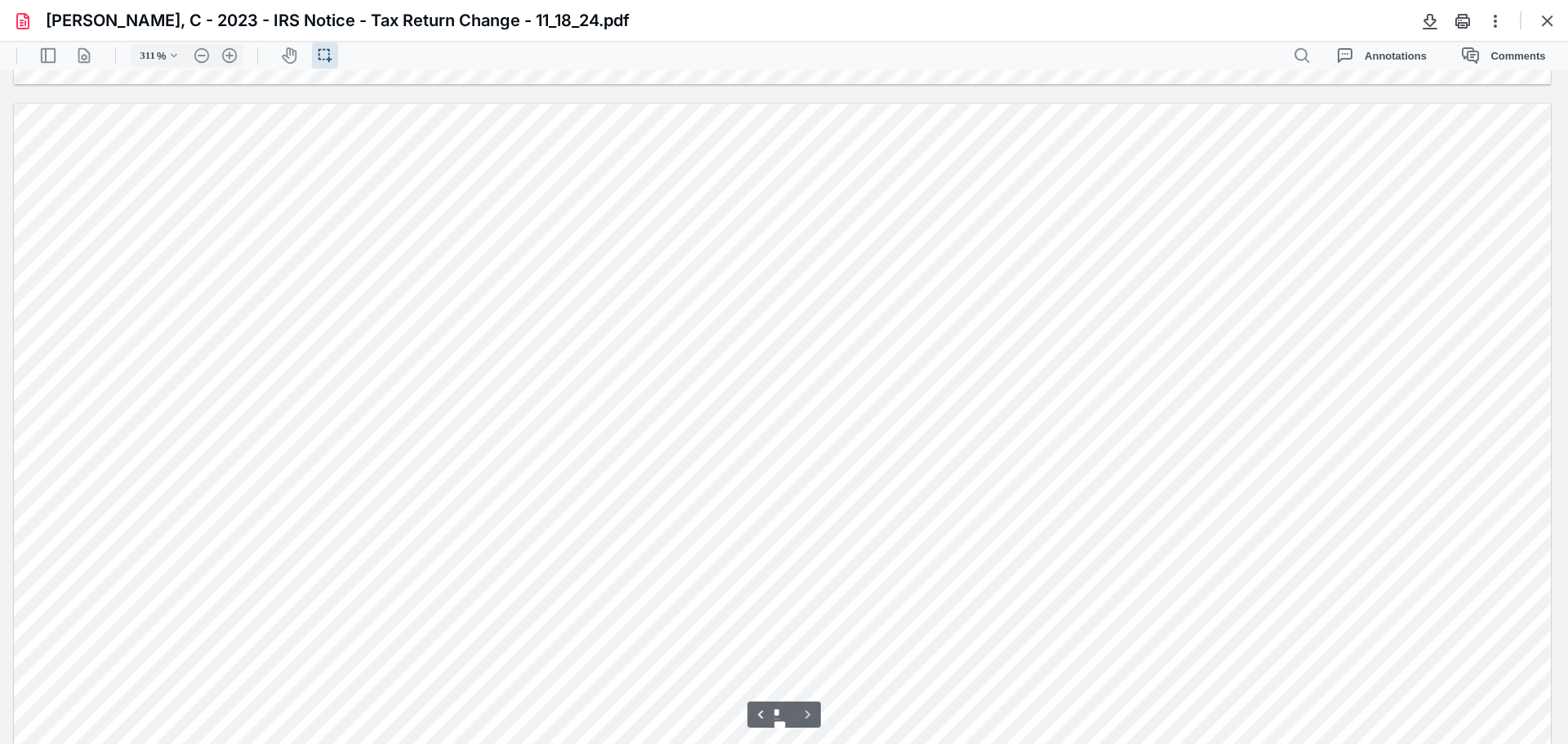 scroll, scrollTop: 2489, scrollLeft: 0, axis: vertical 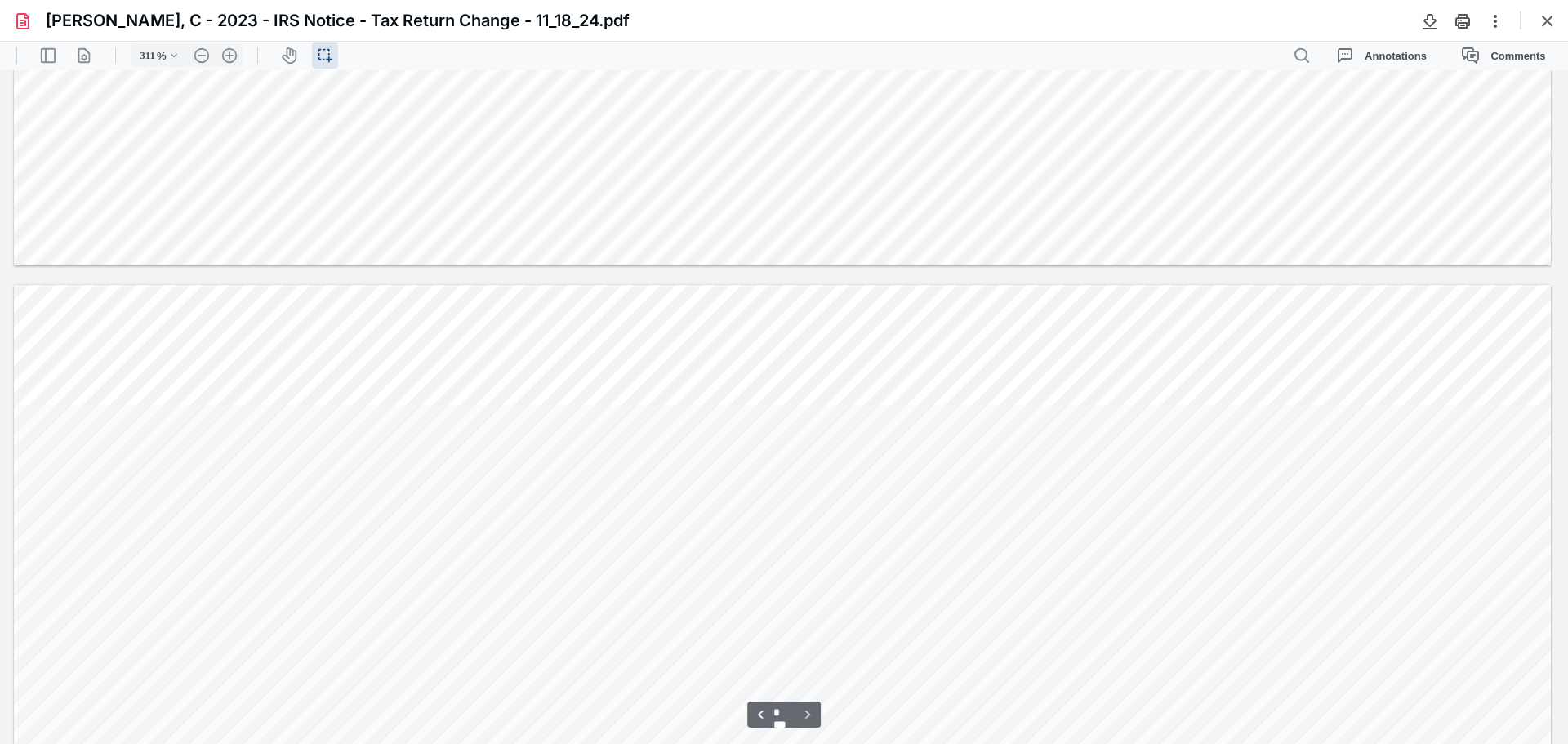 type on "*" 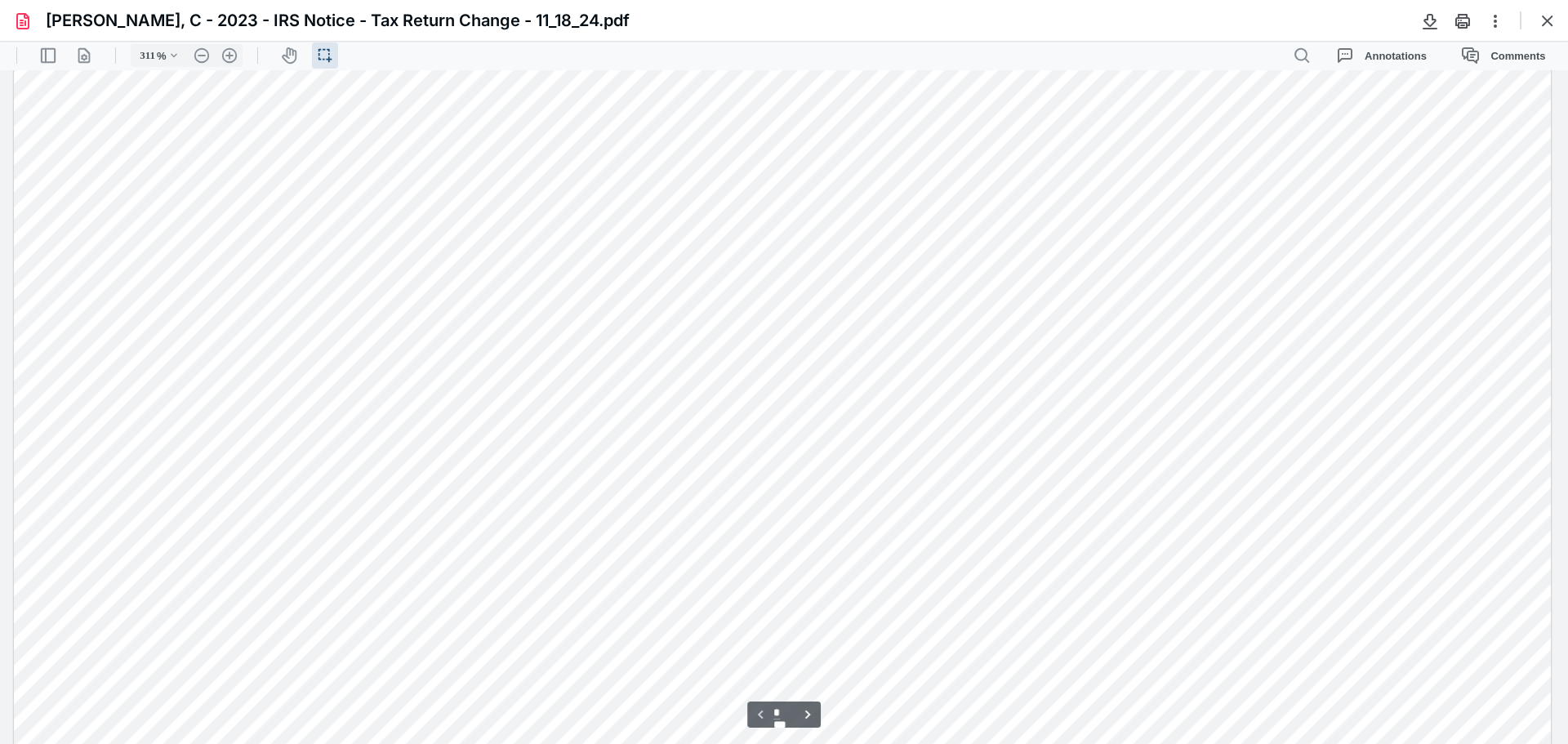 scroll, scrollTop: 693, scrollLeft: 0, axis: vertical 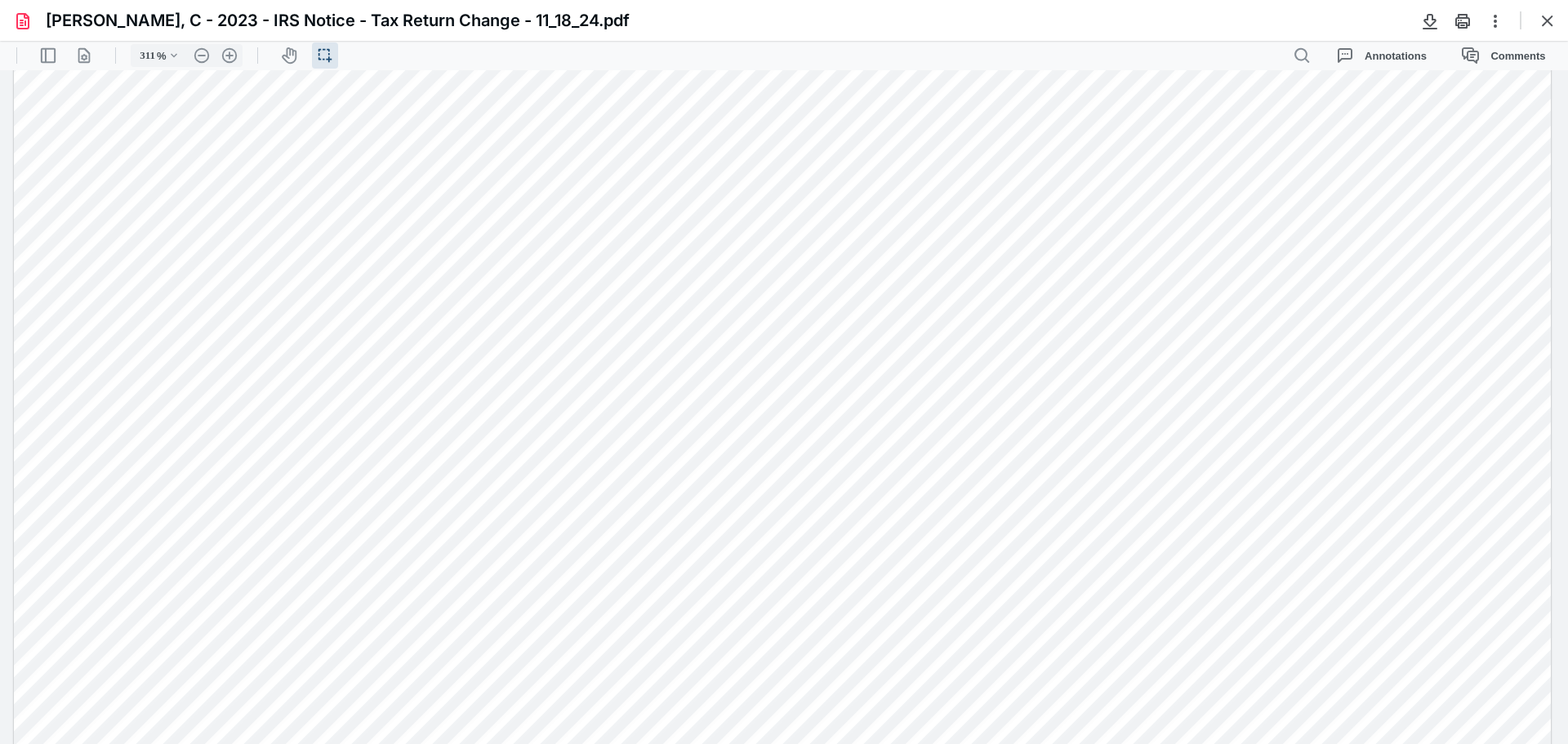 click at bounding box center (1548, 20) 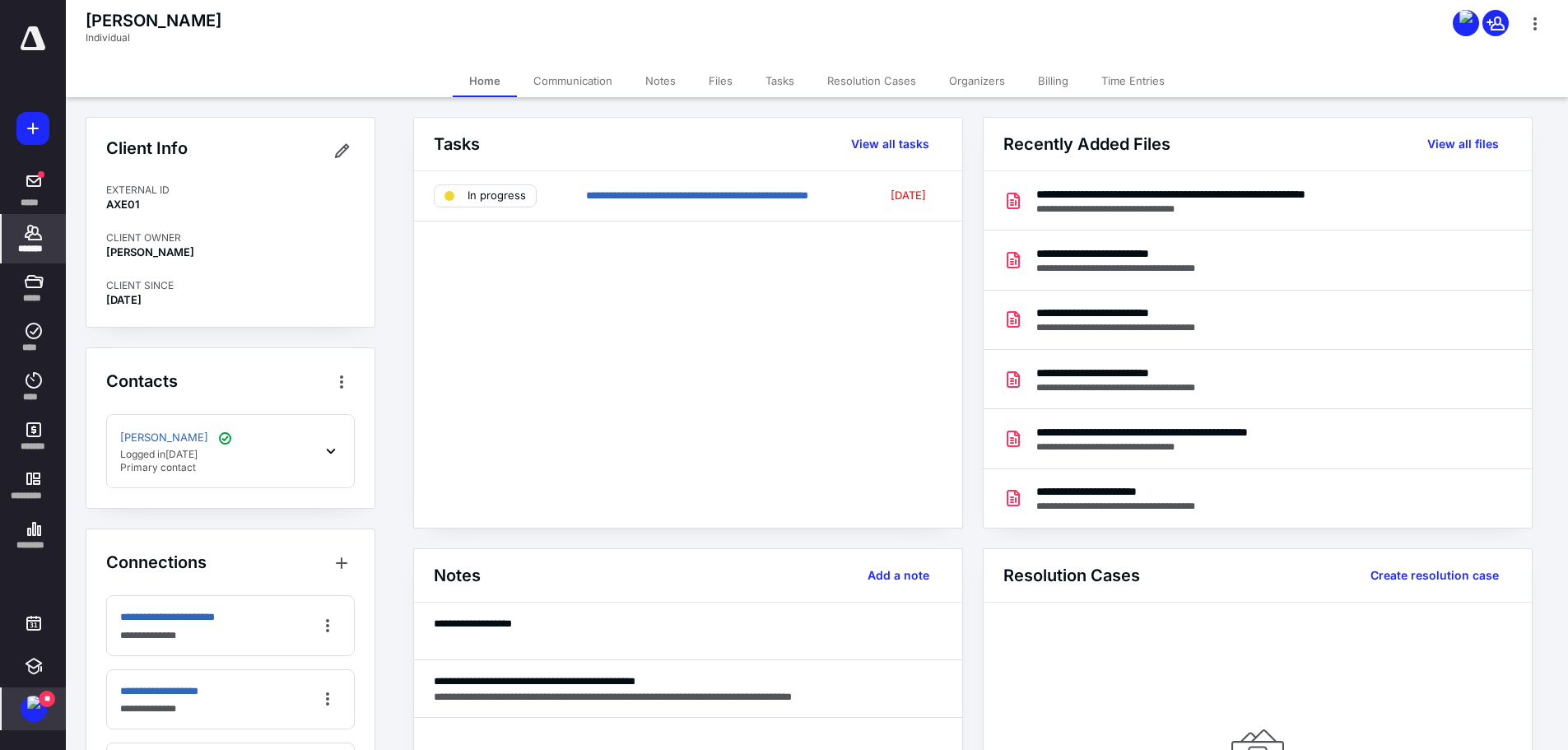 click on "Files" at bounding box center [720, 81] 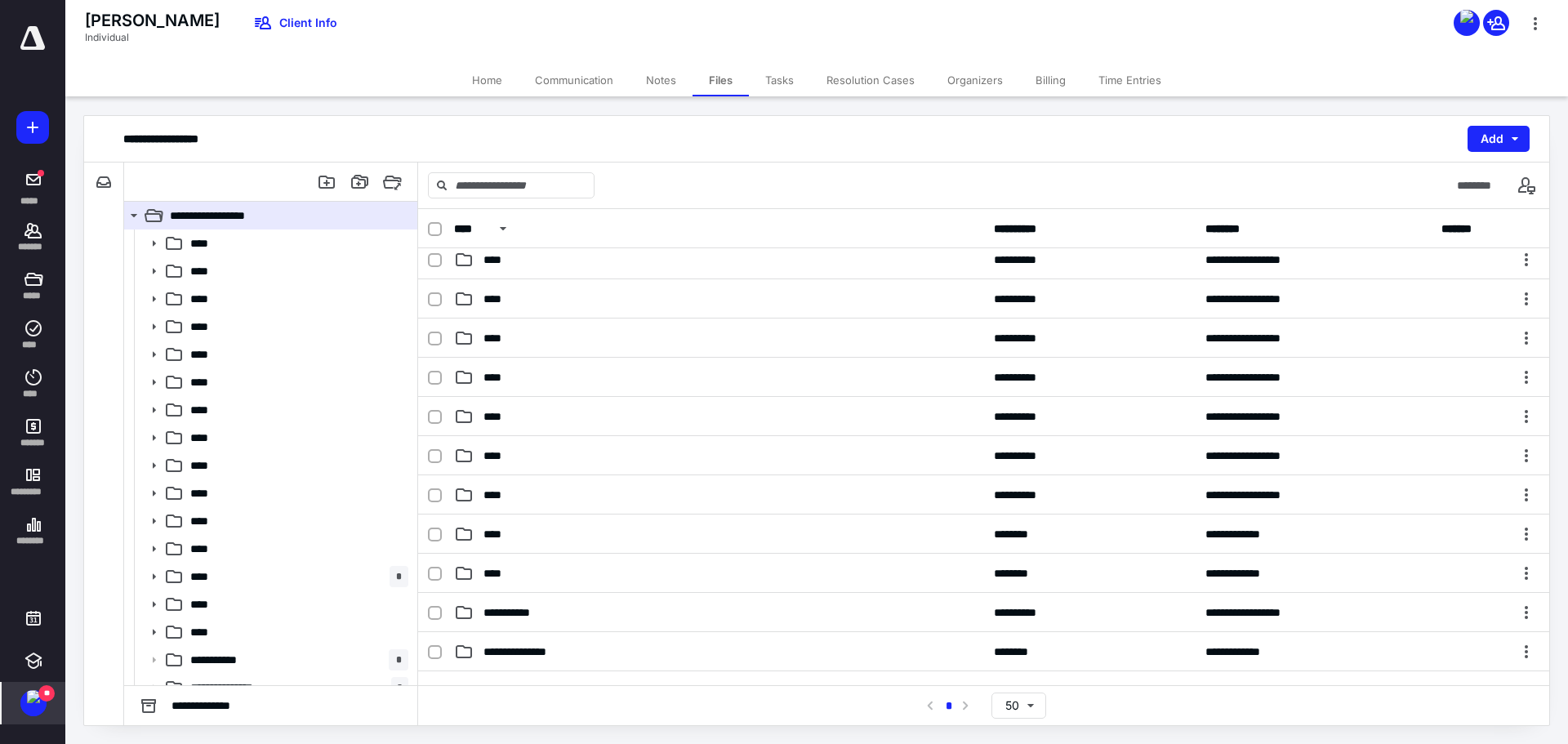scroll, scrollTop: 245, scrollLeft: 0, axis: vertical 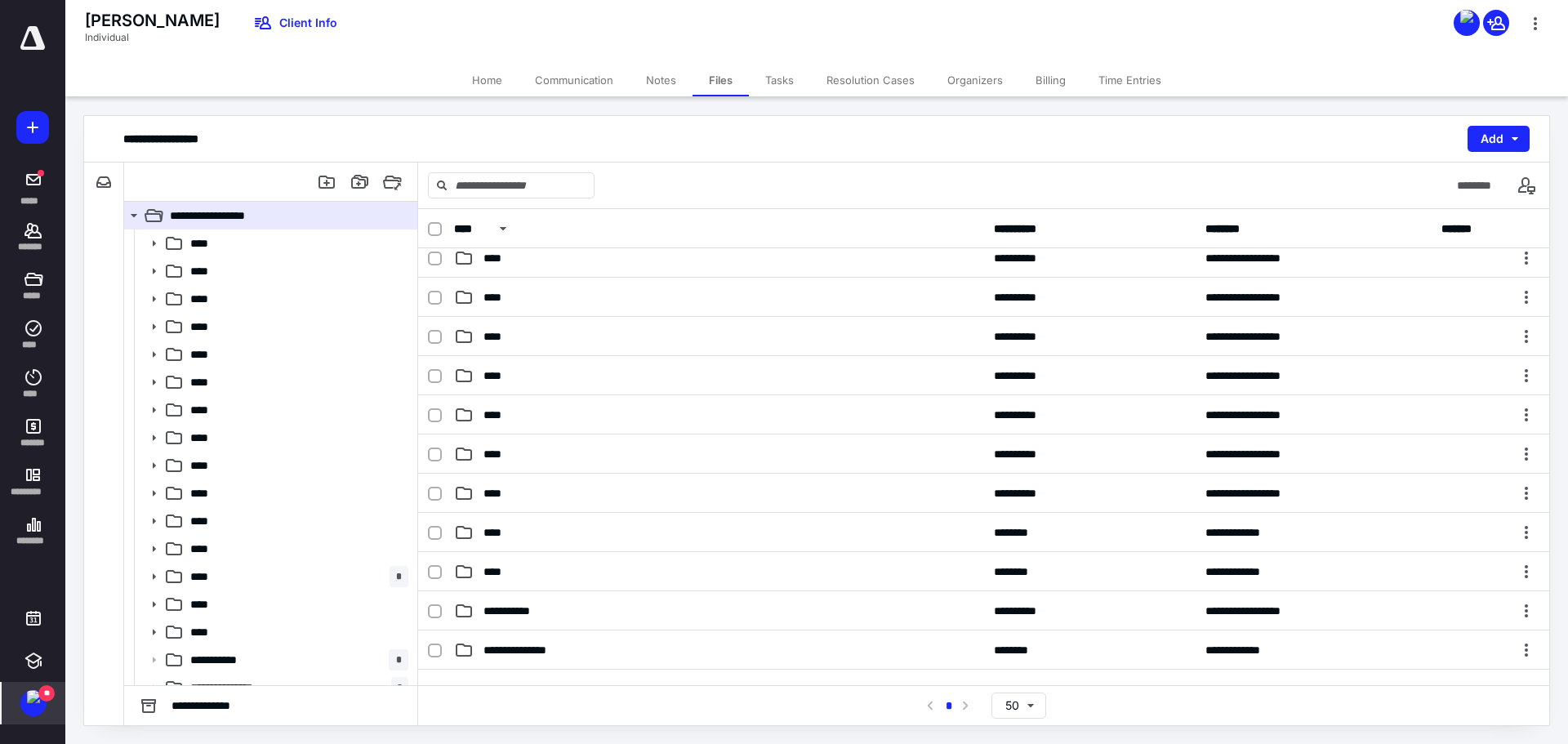 click on "****" at bounding box center (719, 532) 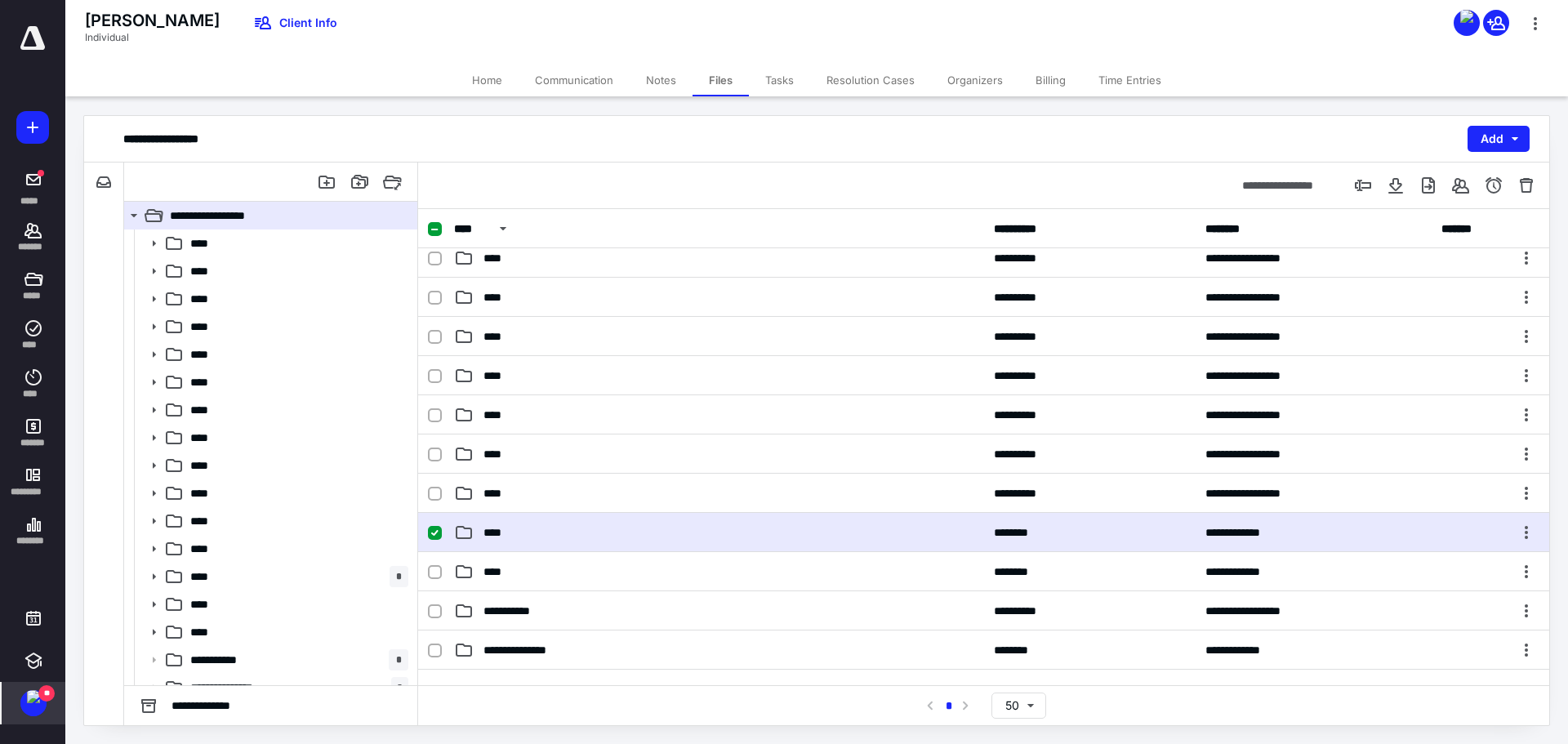 click on "****" at bounding box center [719, 532] 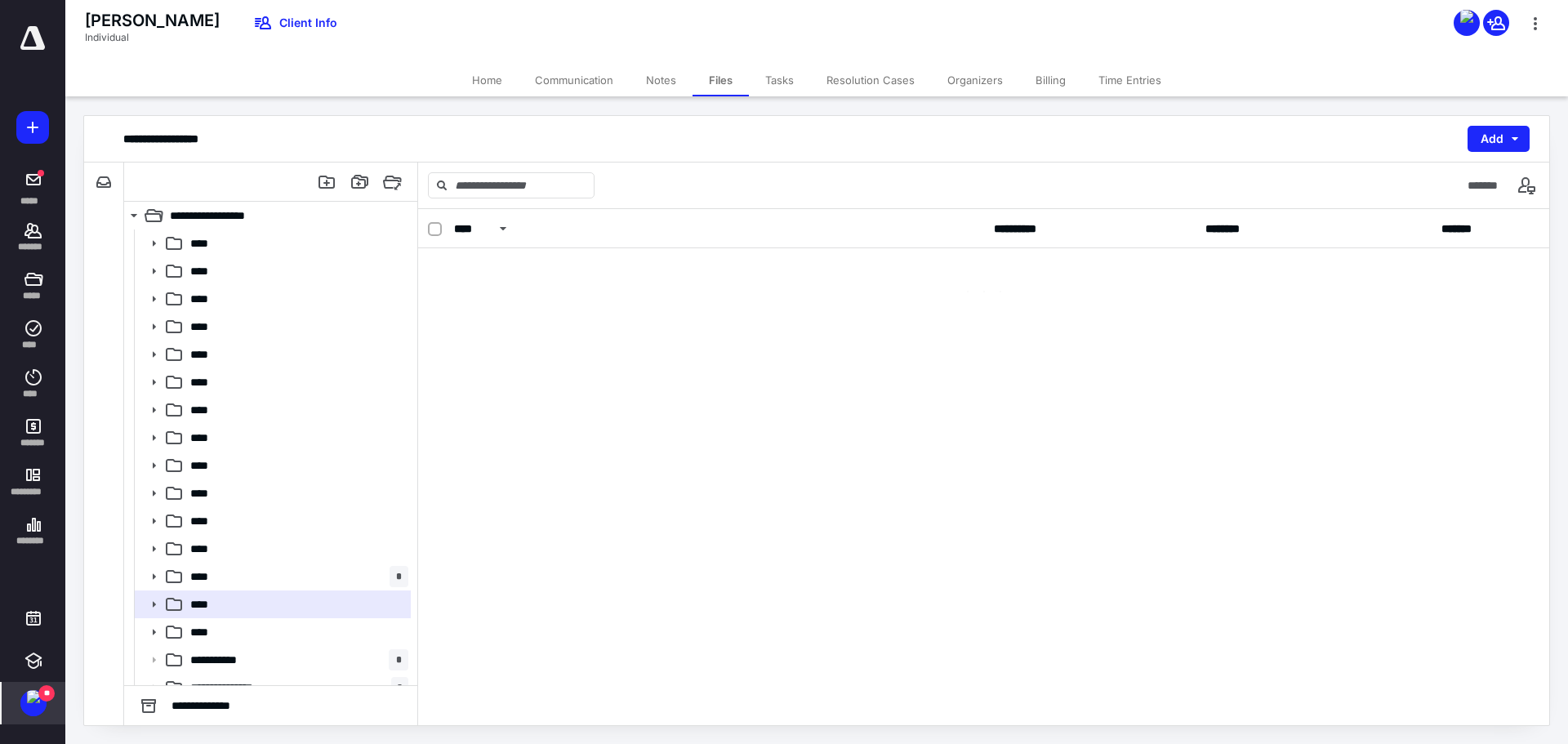 scroll, scrollTop: 0, scrollLeft: 0, axis: both 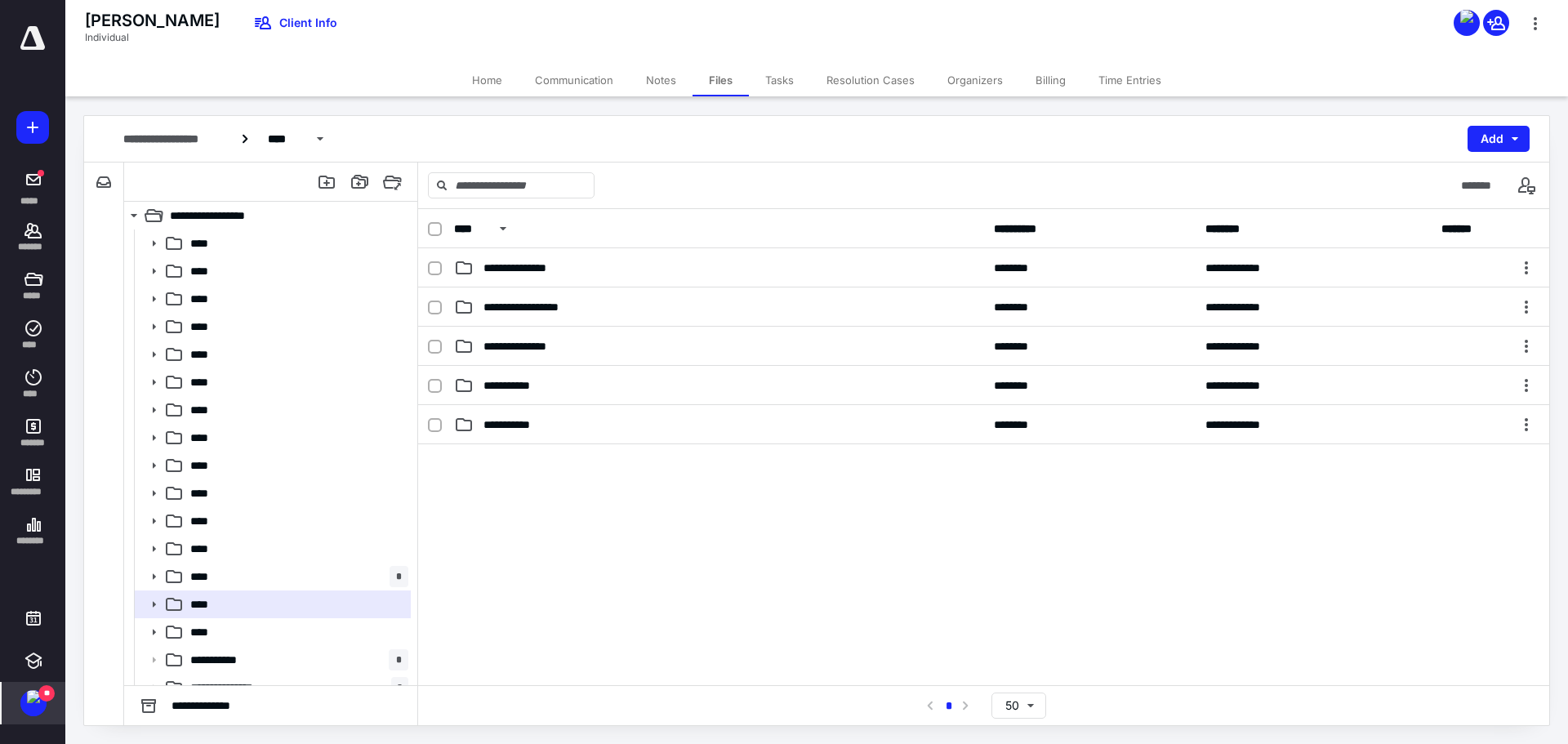 click on "**********" at bounding box center (719, 268) 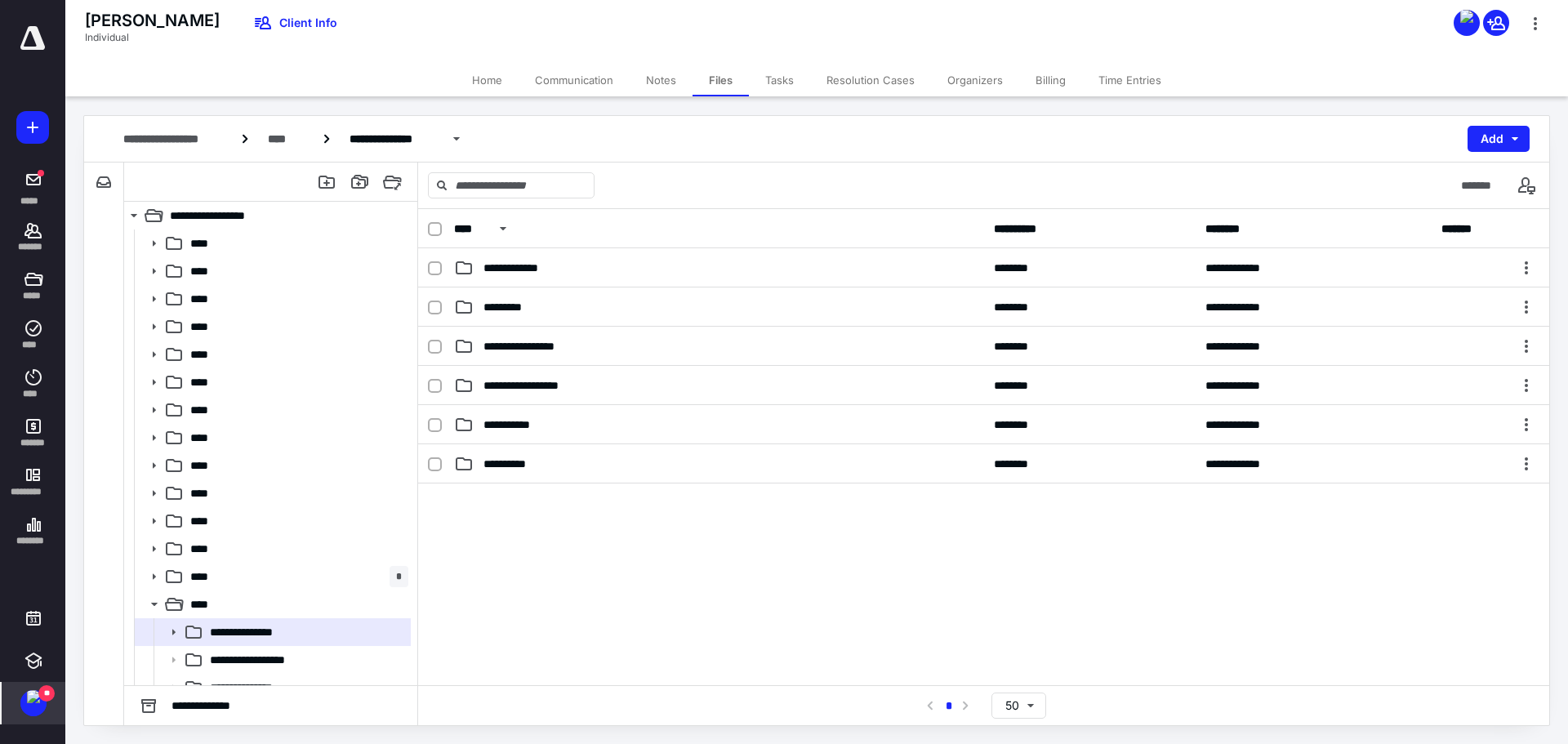 click on "**********" at bounding box center [719, 464] 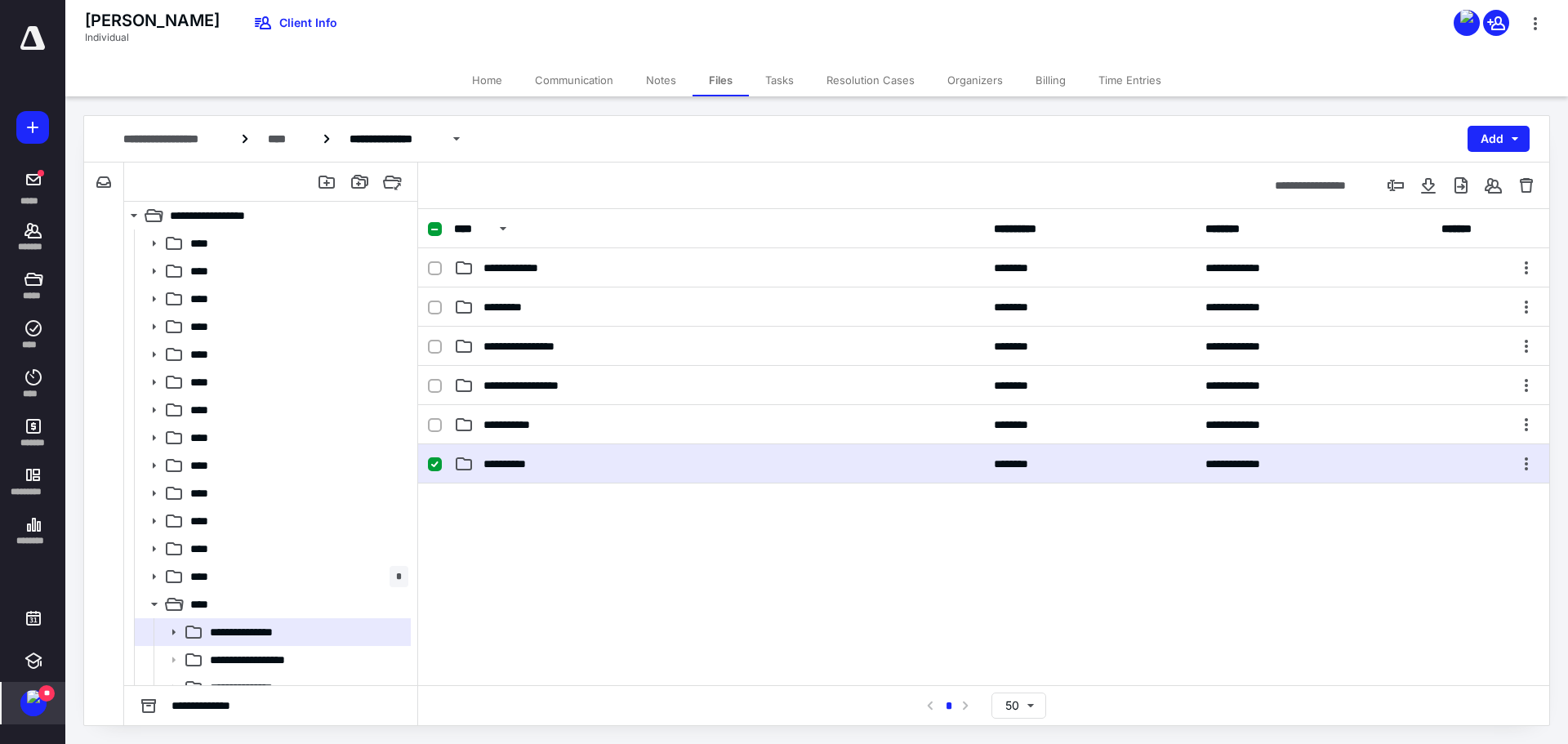 click on "**********" at bounding box center [719, 464] 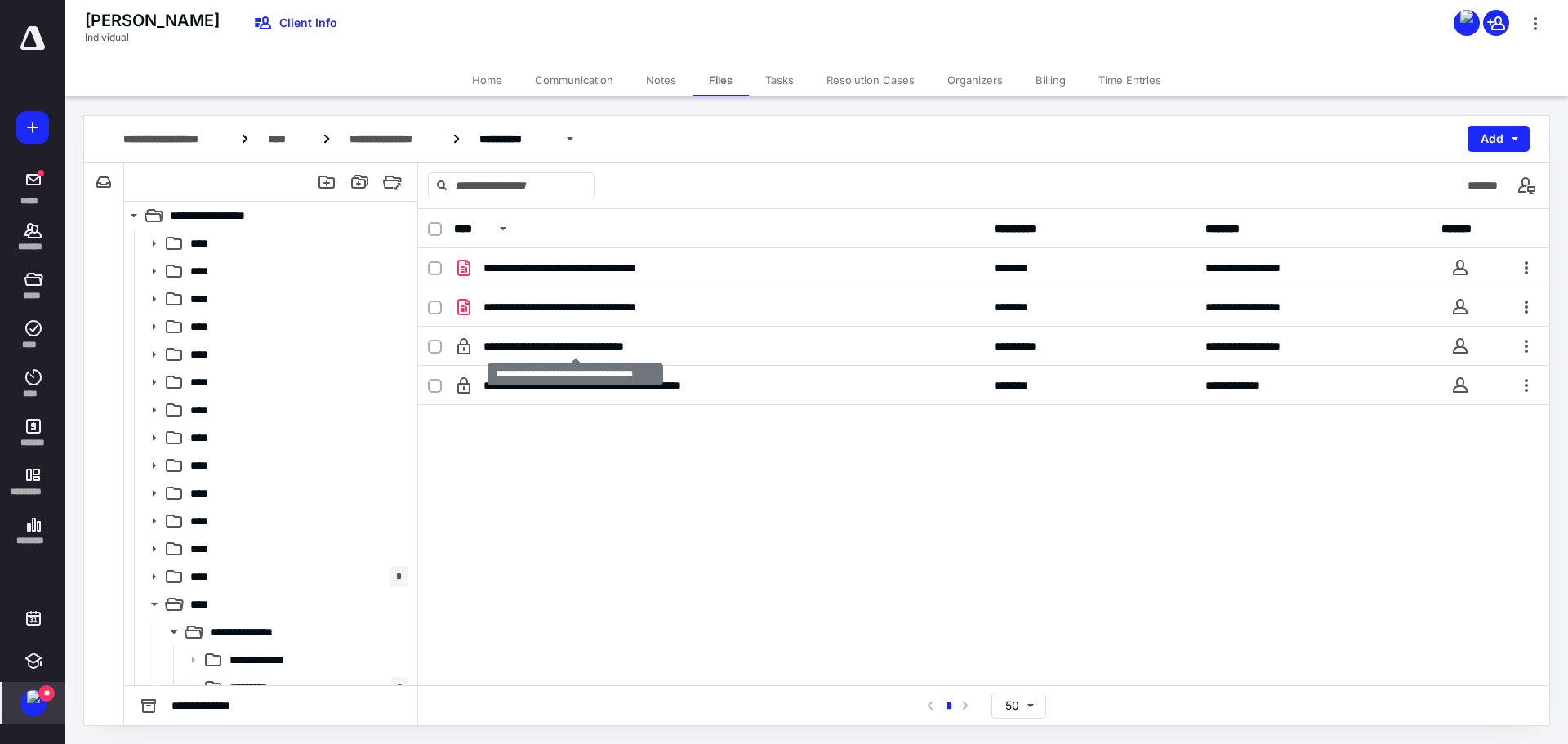 checkbox on "true" 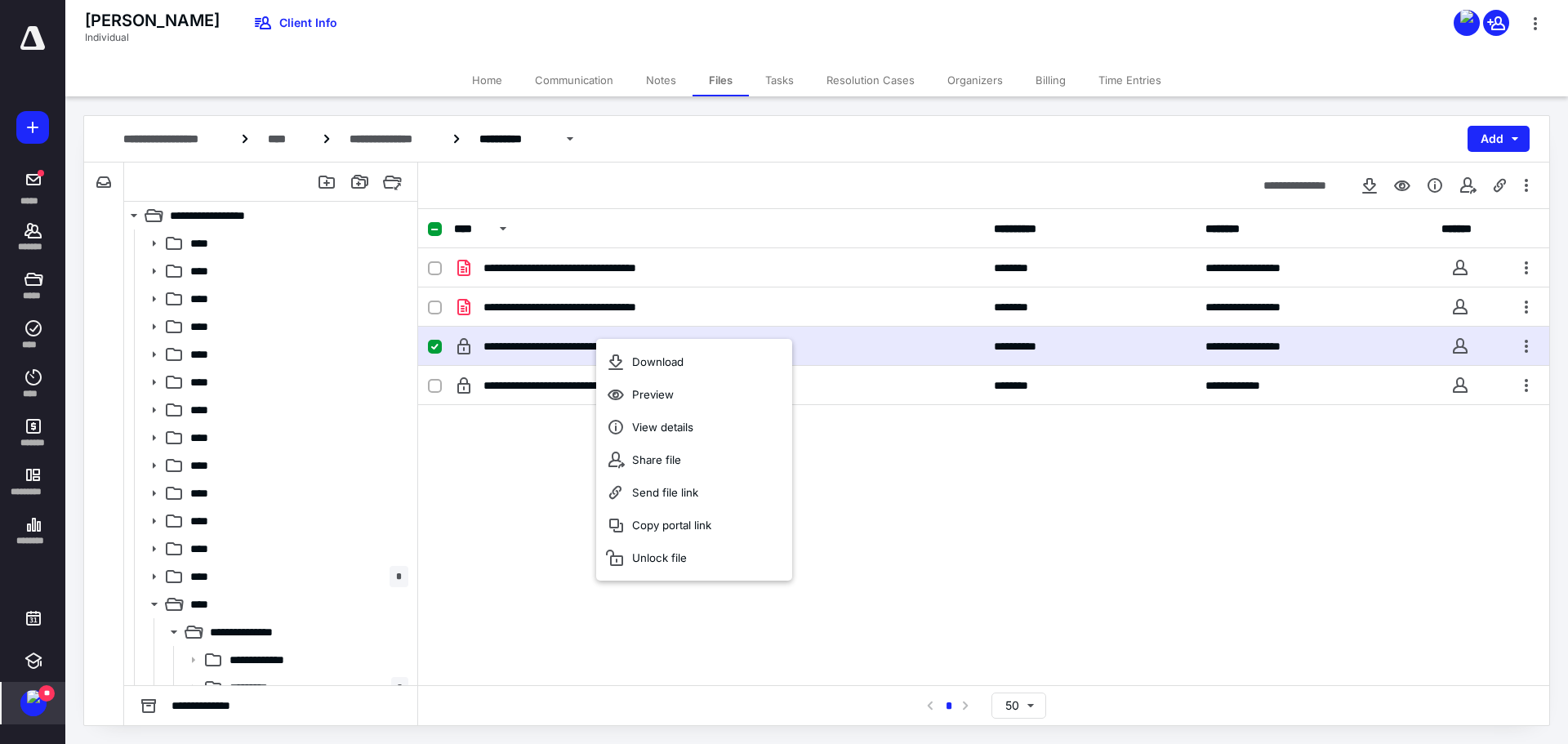 click on "**********" at bounding box center (983, 371) 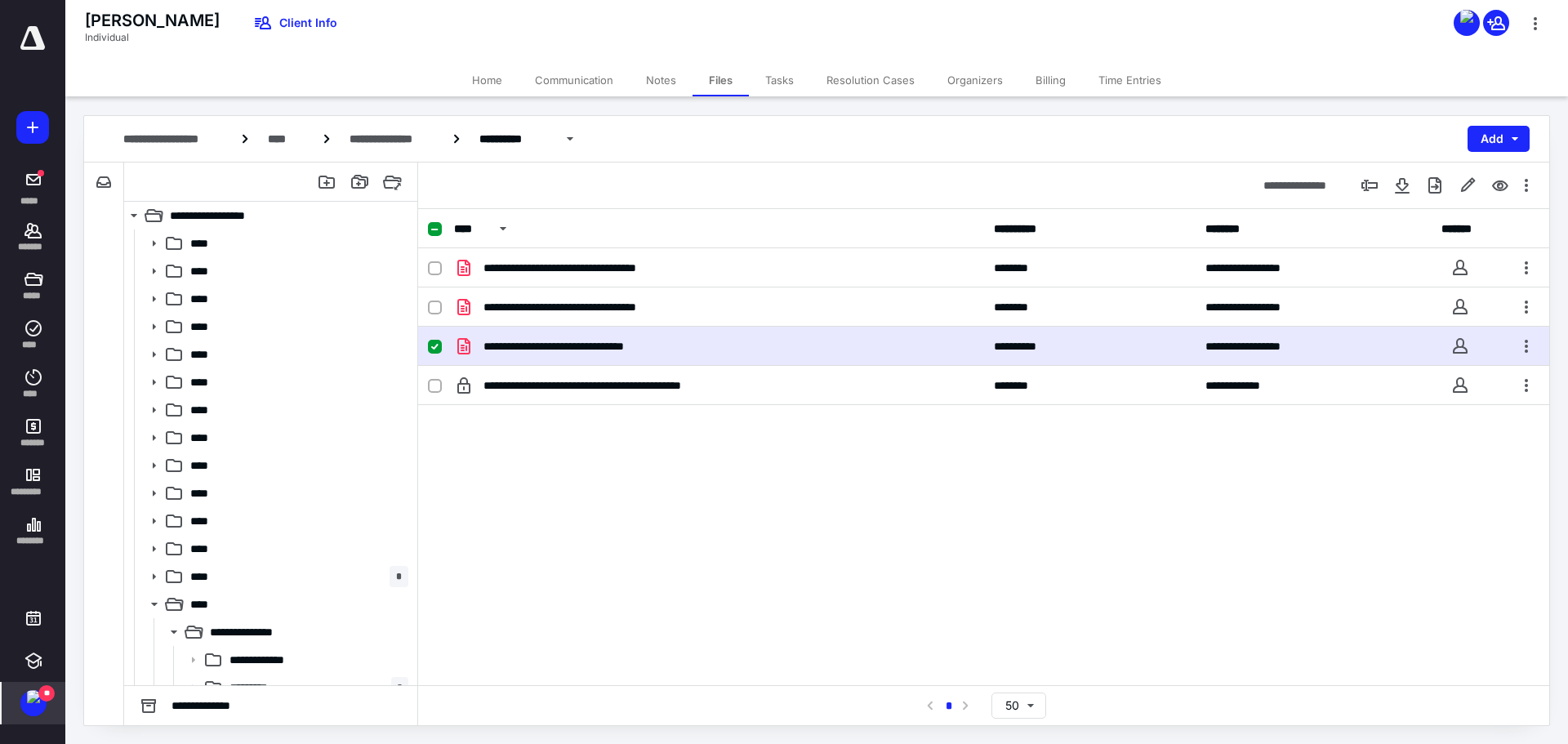 drag, startPoint x: 610, startPoint y: 425, endPoint x: 615, endPoint y: 412, distance: 13.928388 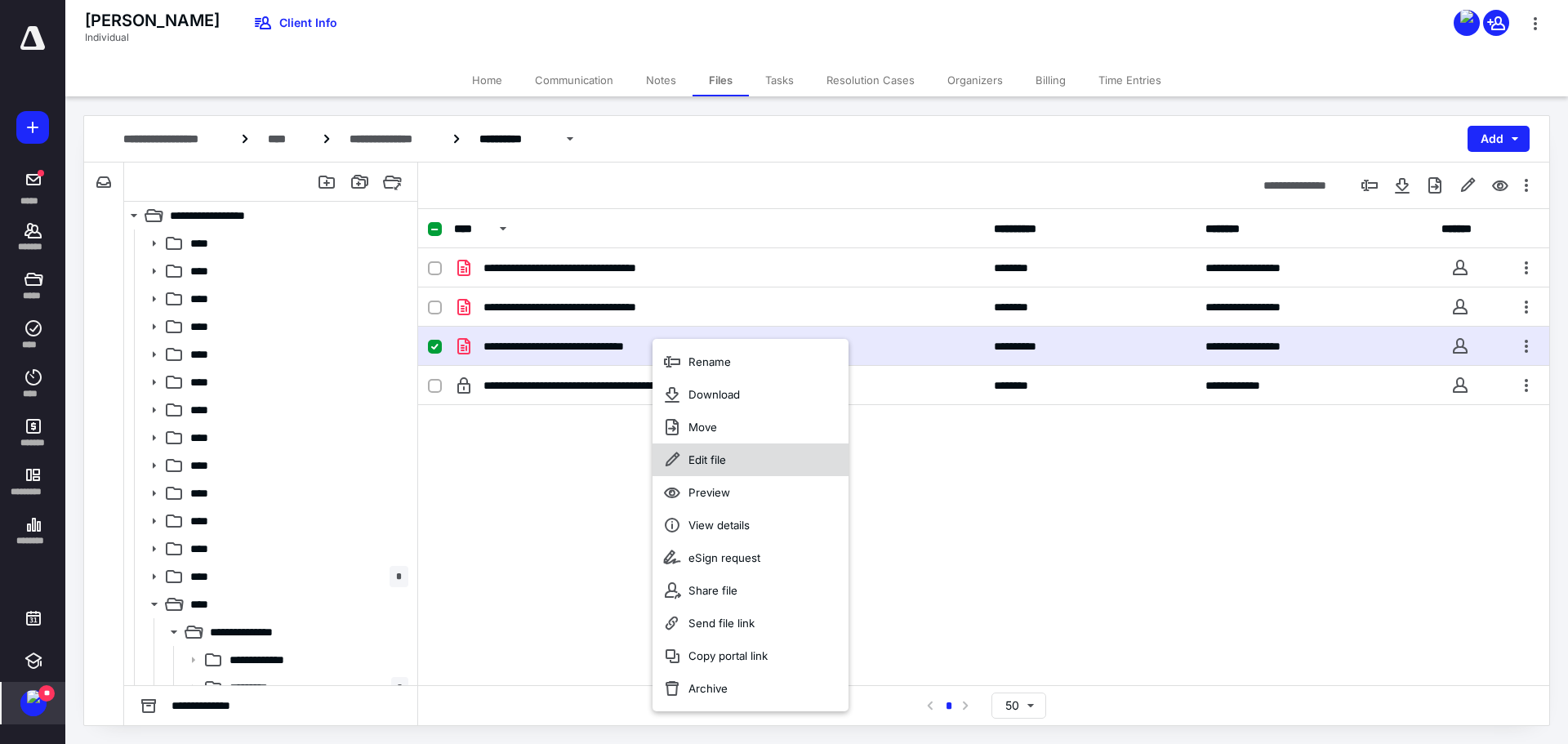 click on "Edit file" at bounding box center (751, 460) 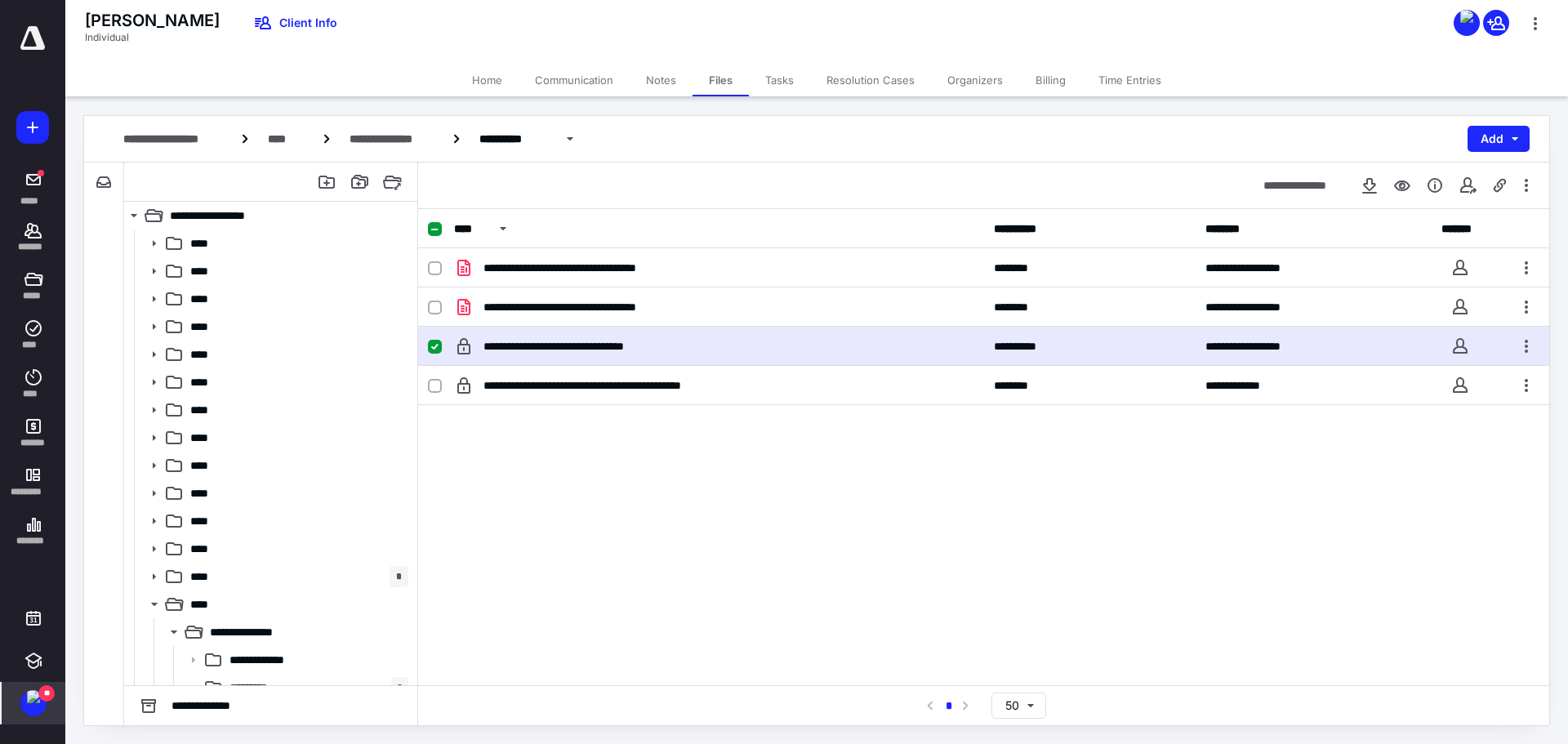click on "**** *" at bounding box center [296, 577] 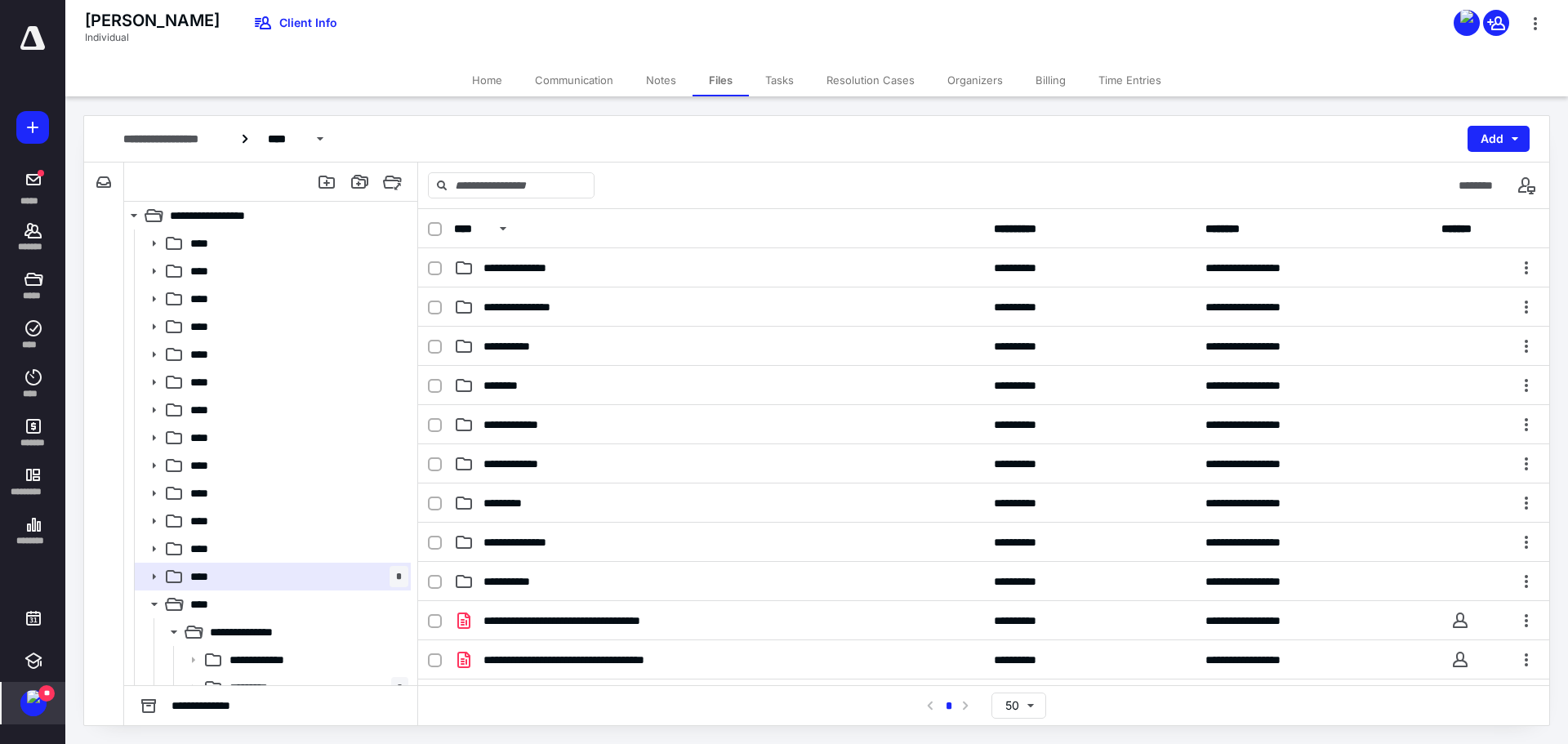 click on "**********" at bounding box center (719, 268) 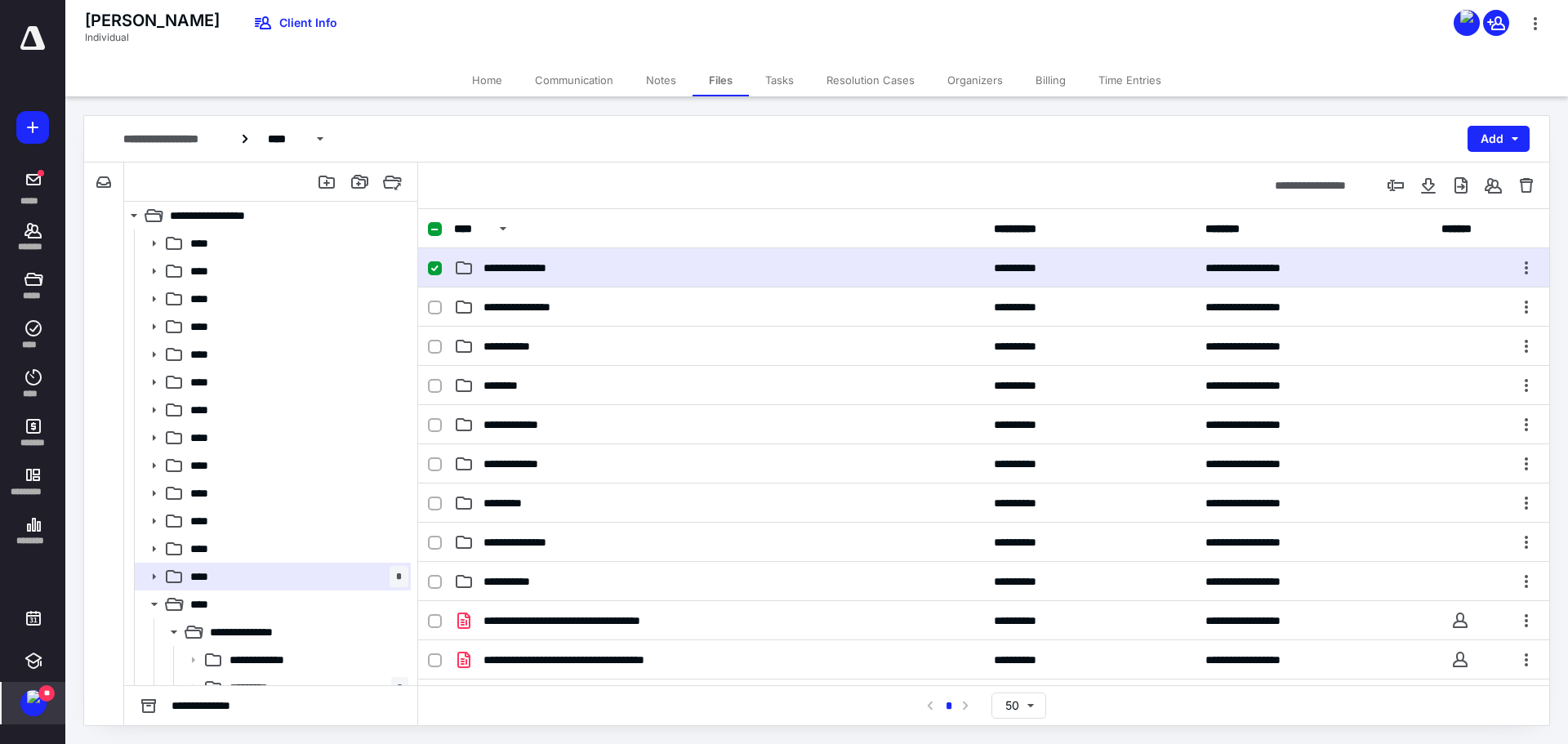 click on "**********" at bounding box center [719, 268] 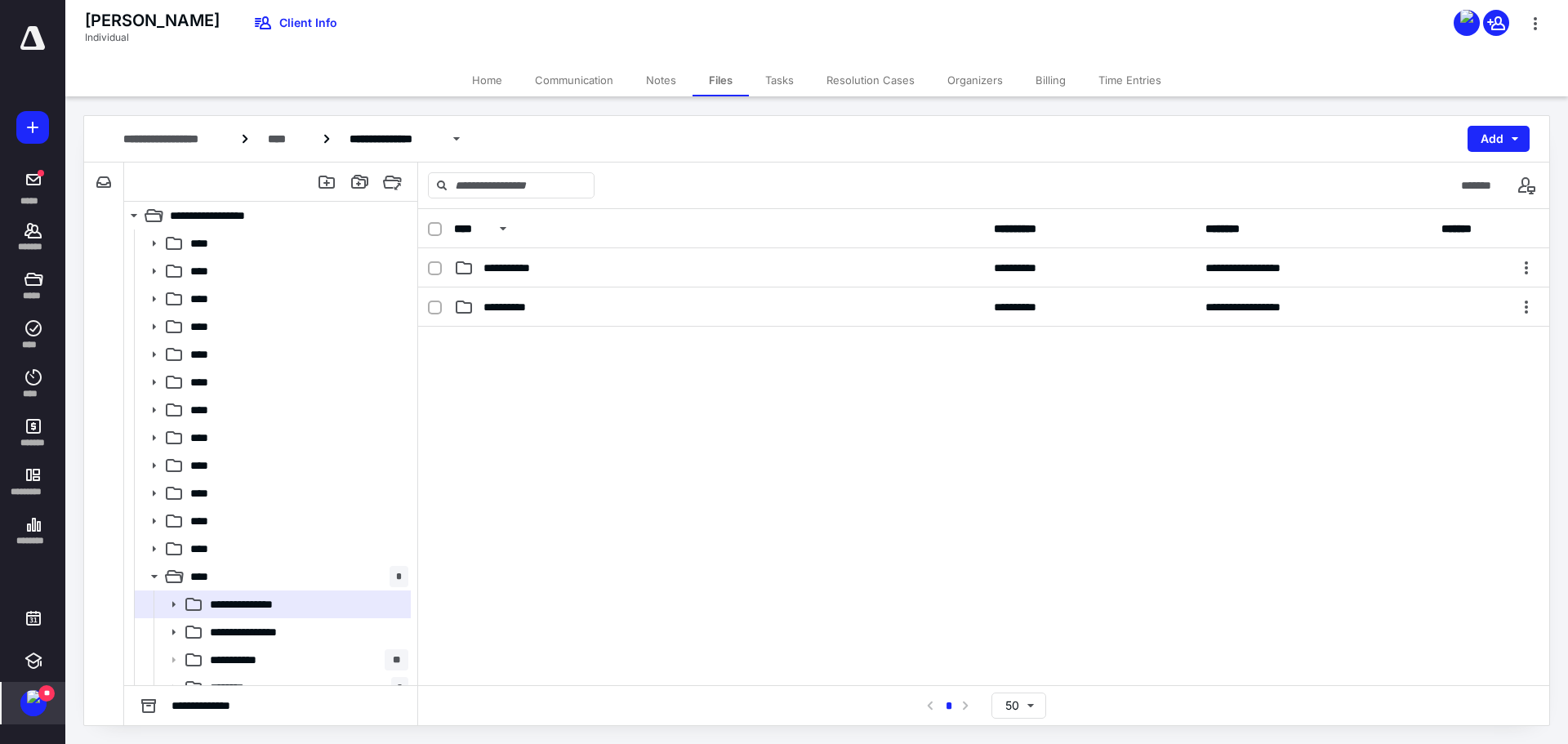 click on "**********" at bounding box center (719, 307) 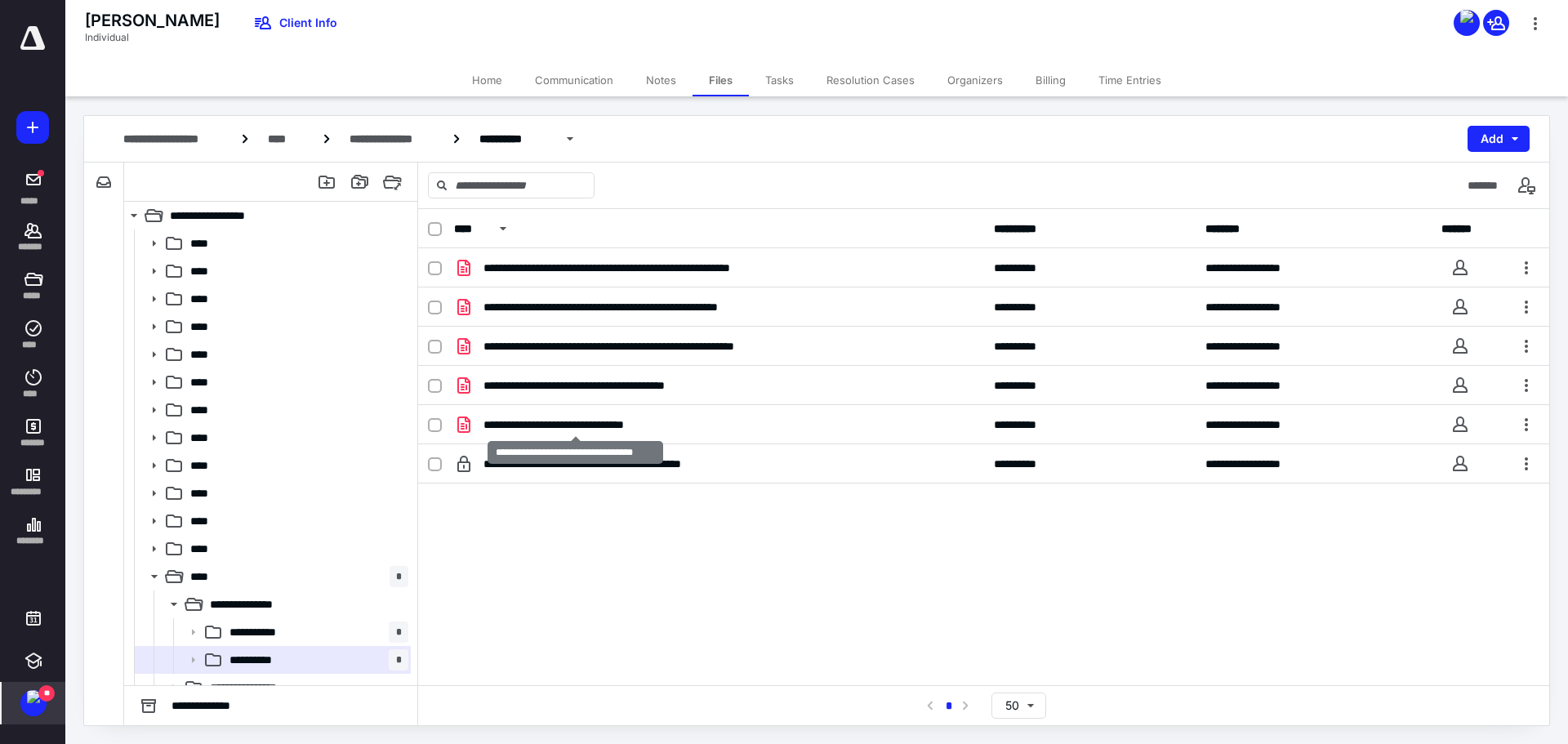 checkbox on "true" 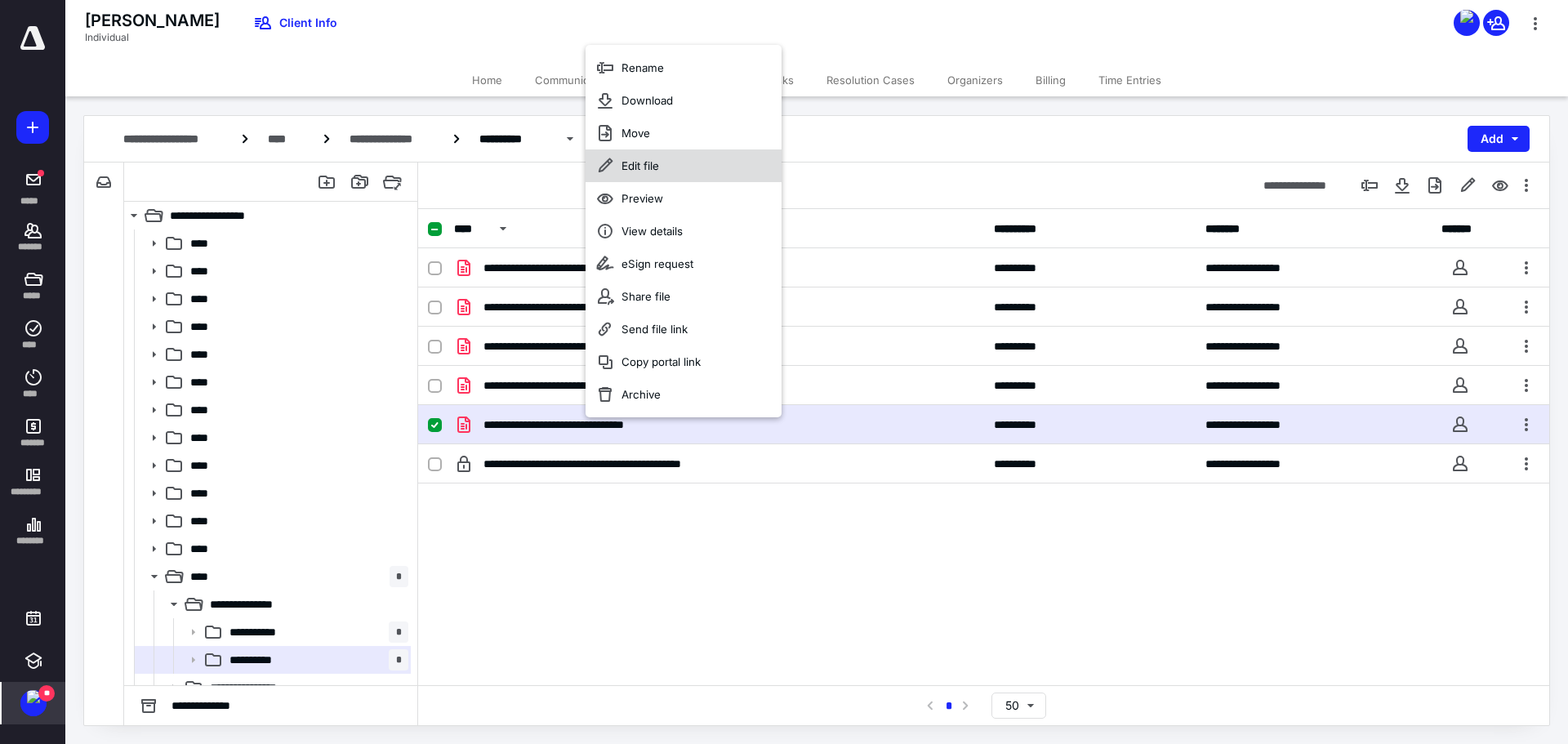 click on "Edit file" at bounding box center (640, 166) 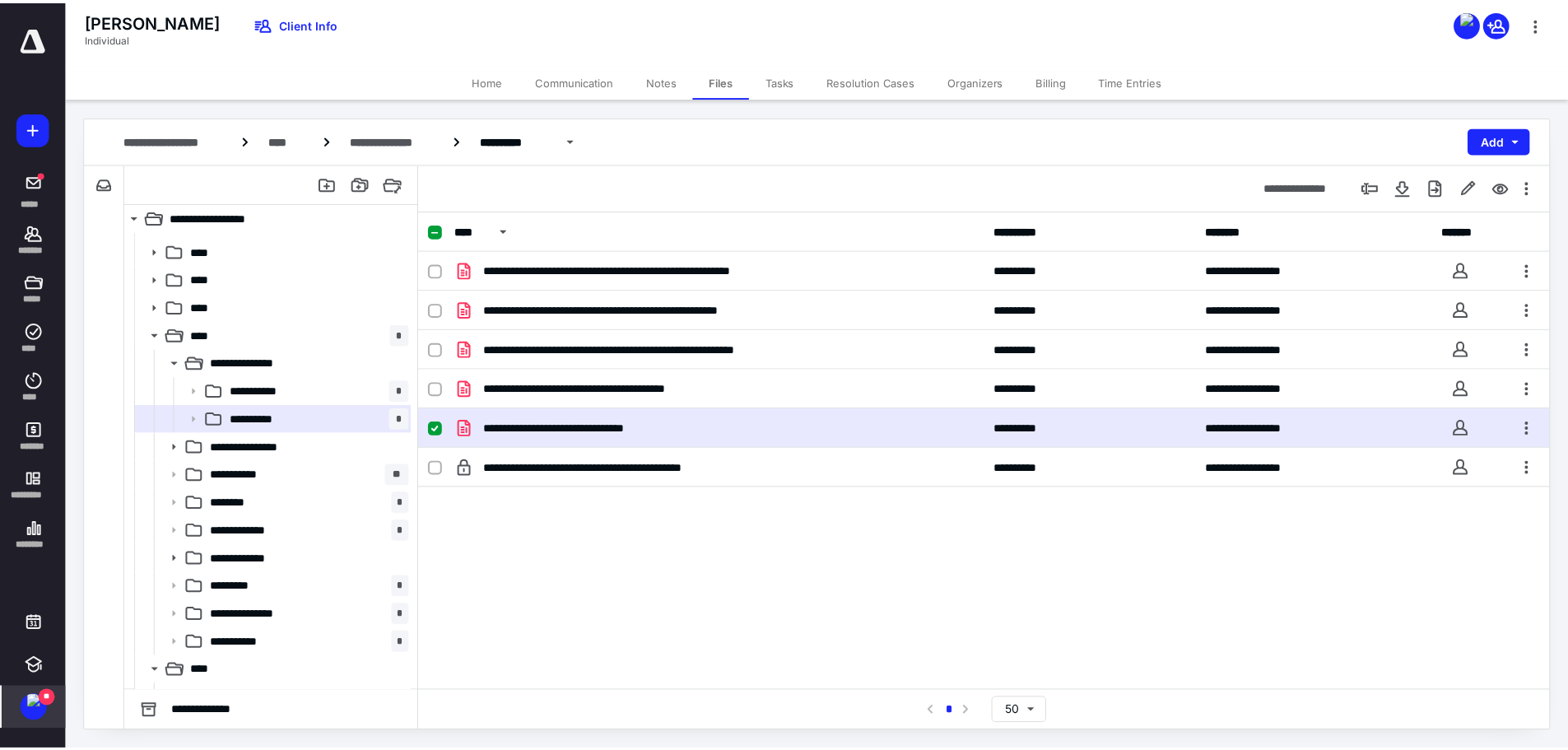 scroll, scrollTop: 247, scrollLeft: 0, axis: vertical 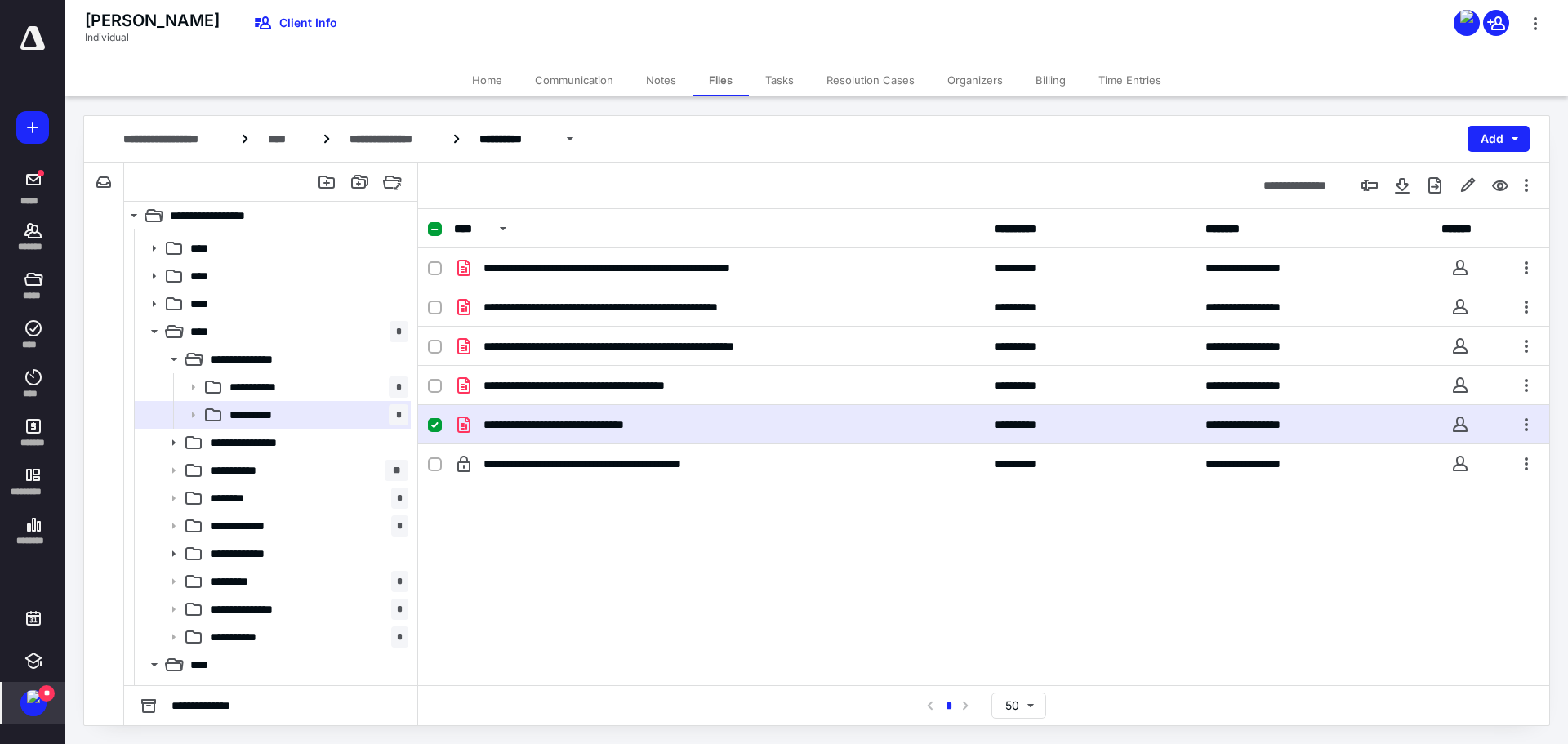 click on "**********" at bounding box center (271, 387) 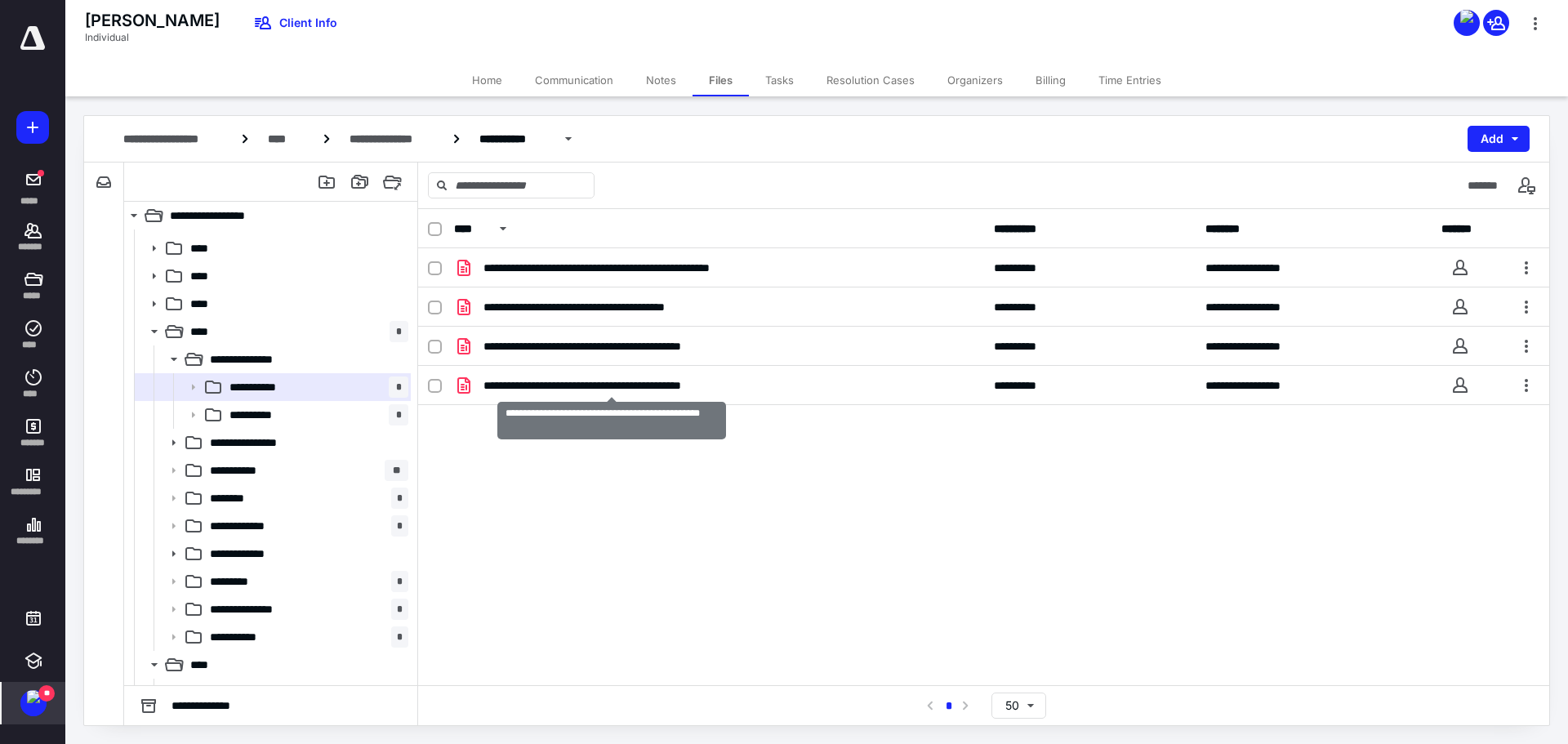 checkbox on "true" 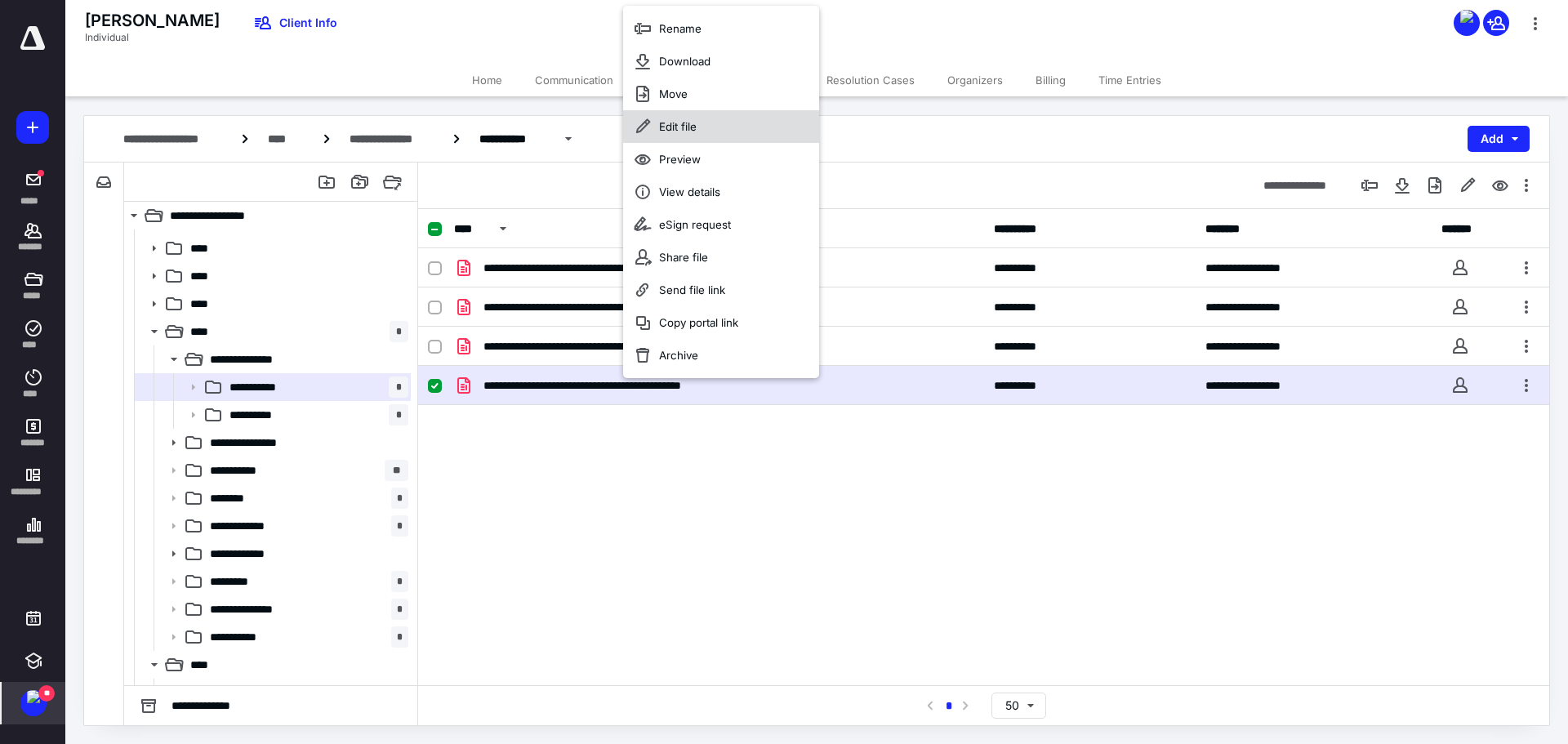 click on "Edit file" at bounding box center [721, 127] 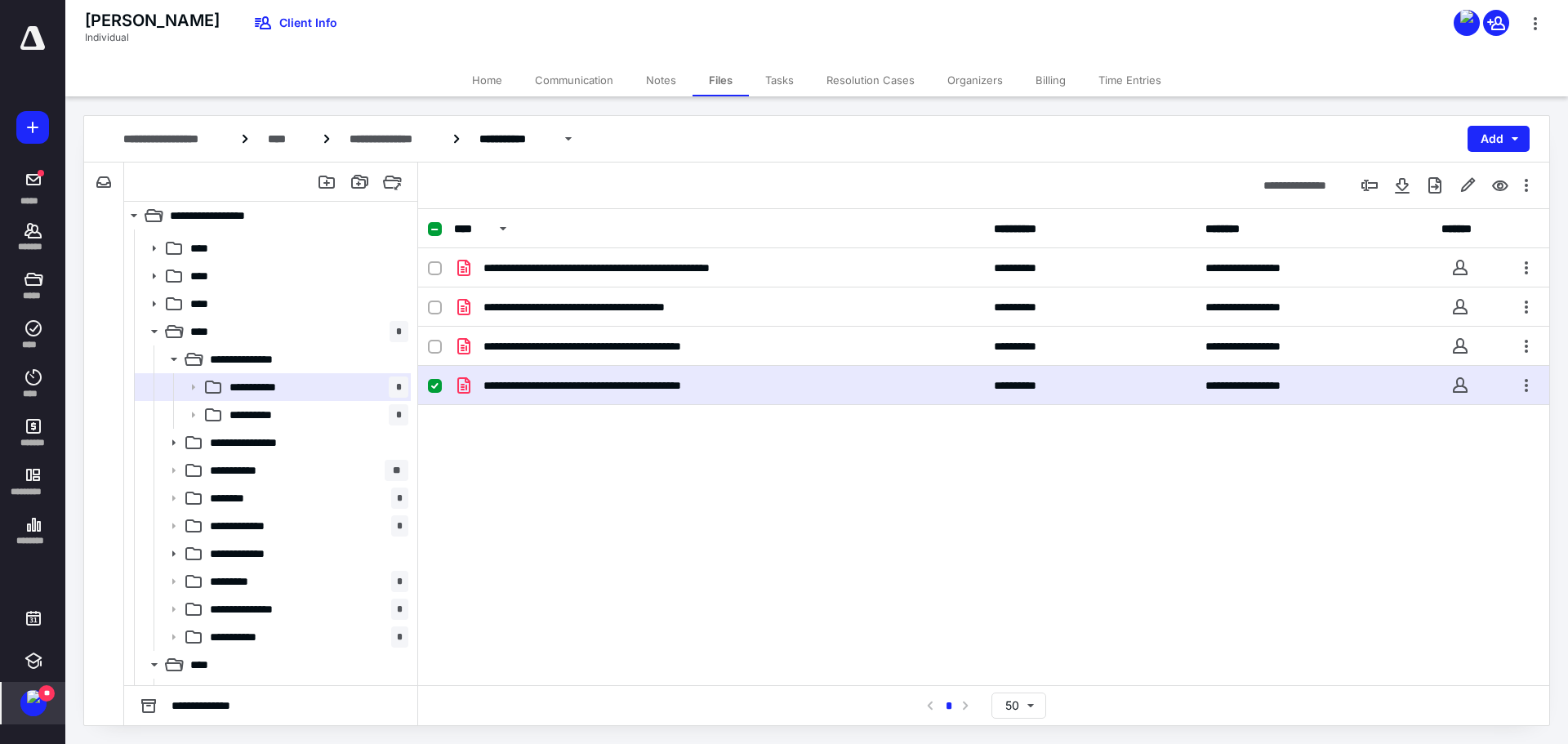 click at bounding box center [33, 697] 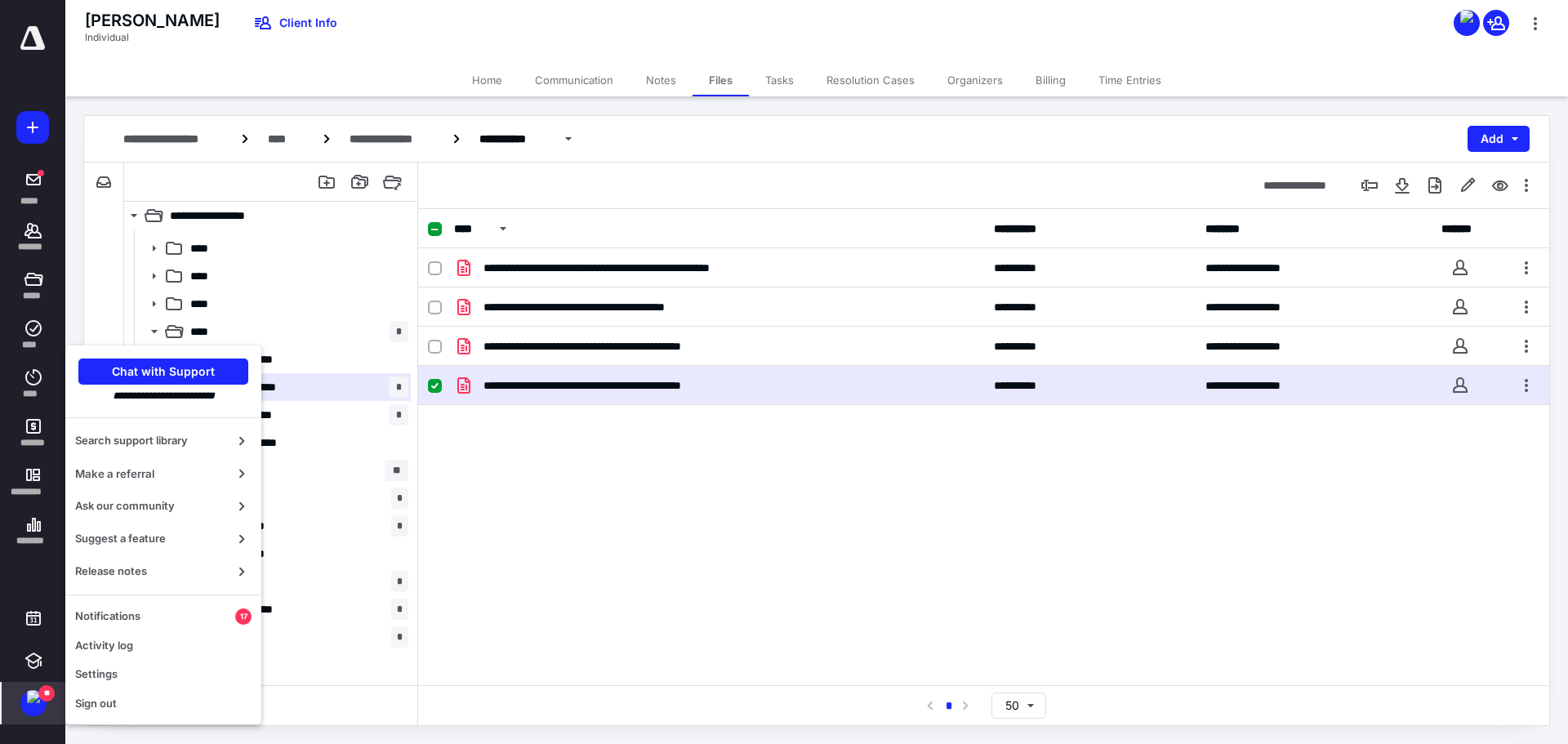 click on "Notifications" at bounding box center (155, 617) 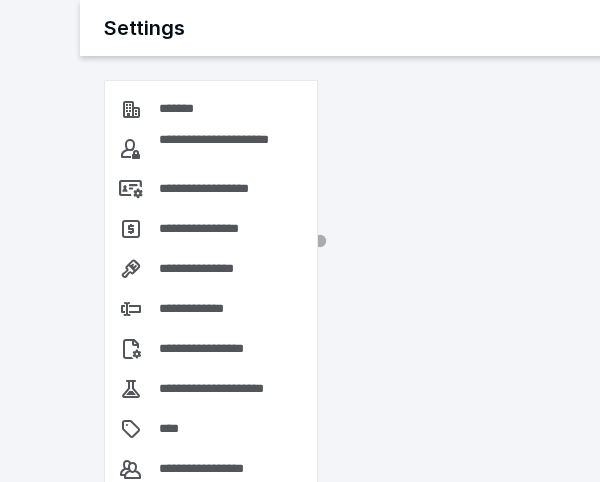 scroll, scrollTop: 0, scrollLeft: 0, axis: both 